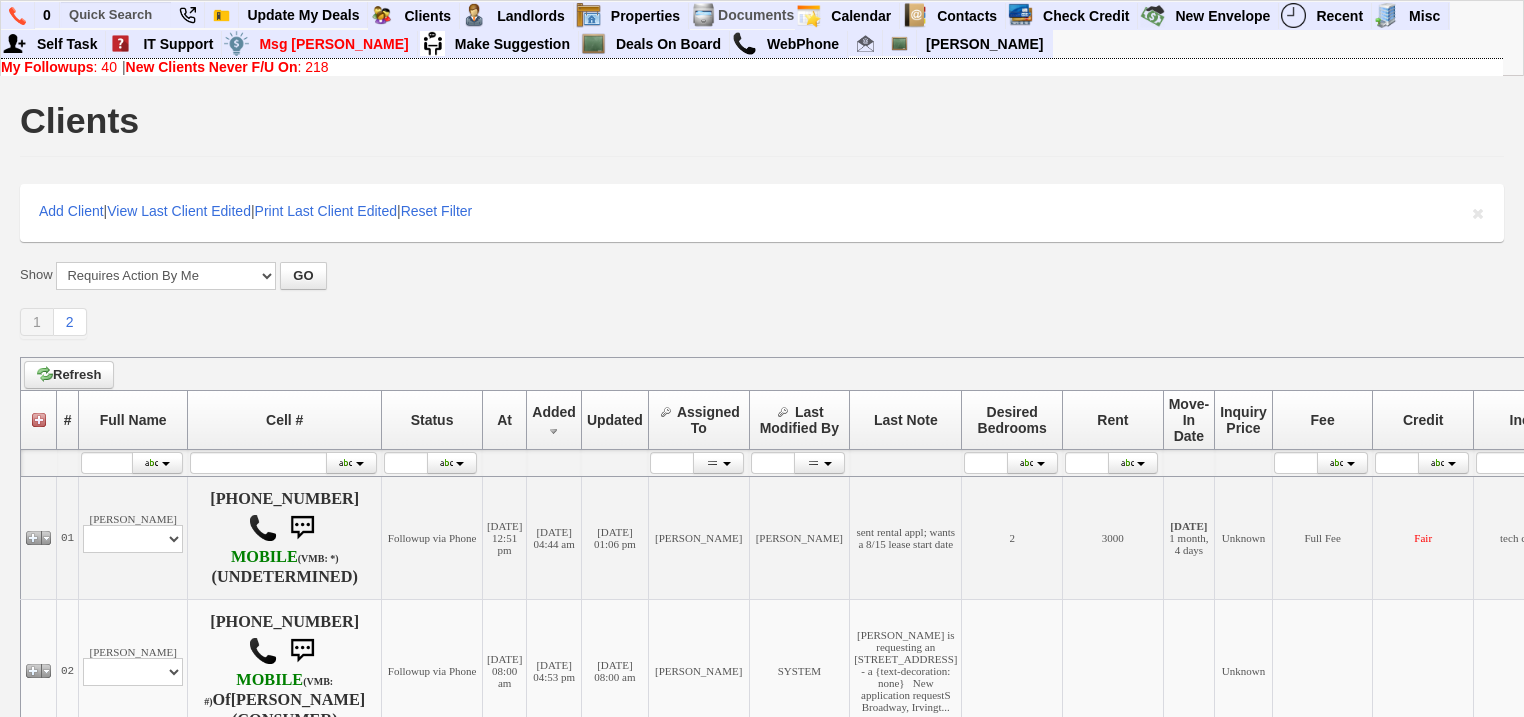 scroll, scrollTop: 0, scrollLeft: 0, axis: both 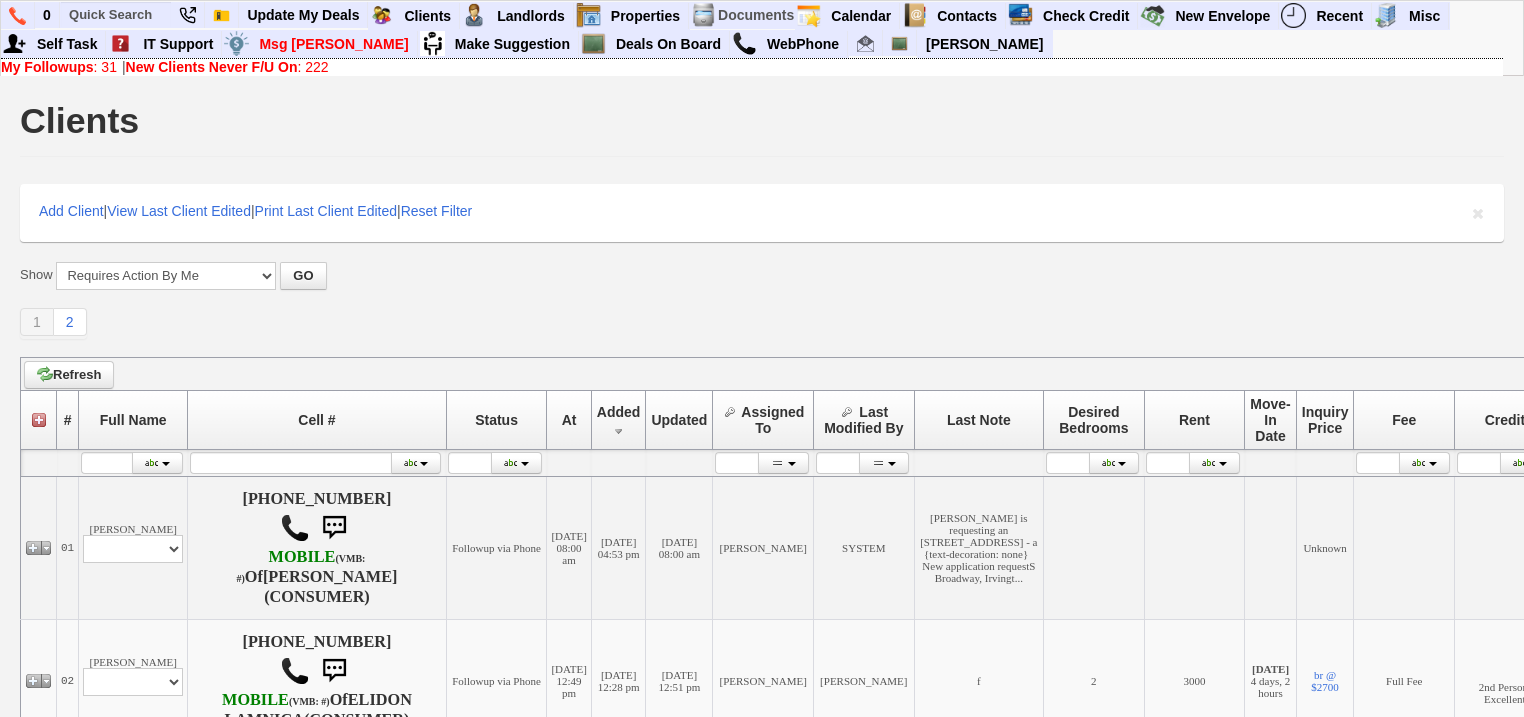 click on "My Followups" at bounding box center (47, 67) 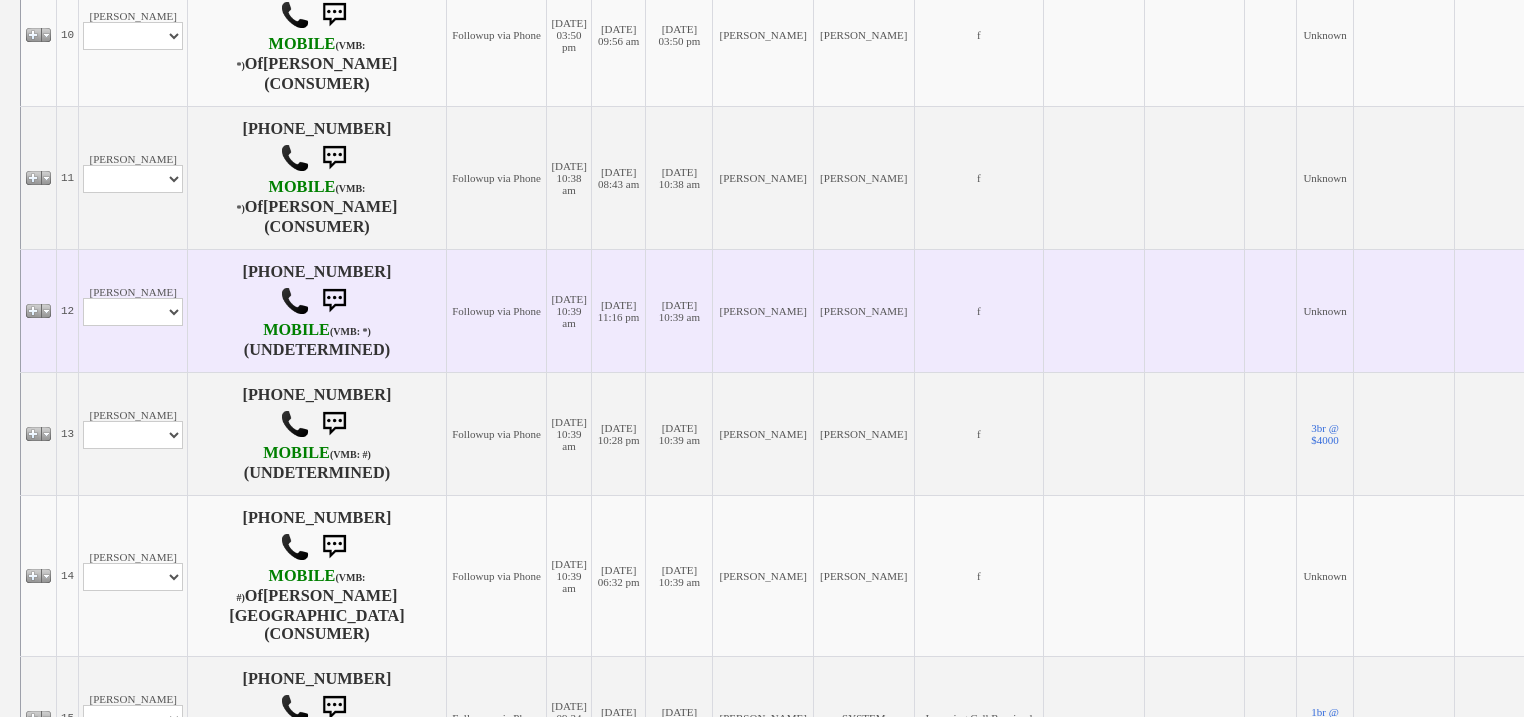 scroll, scrollTop: 2275, scrollLeft: 0, axis: vertical 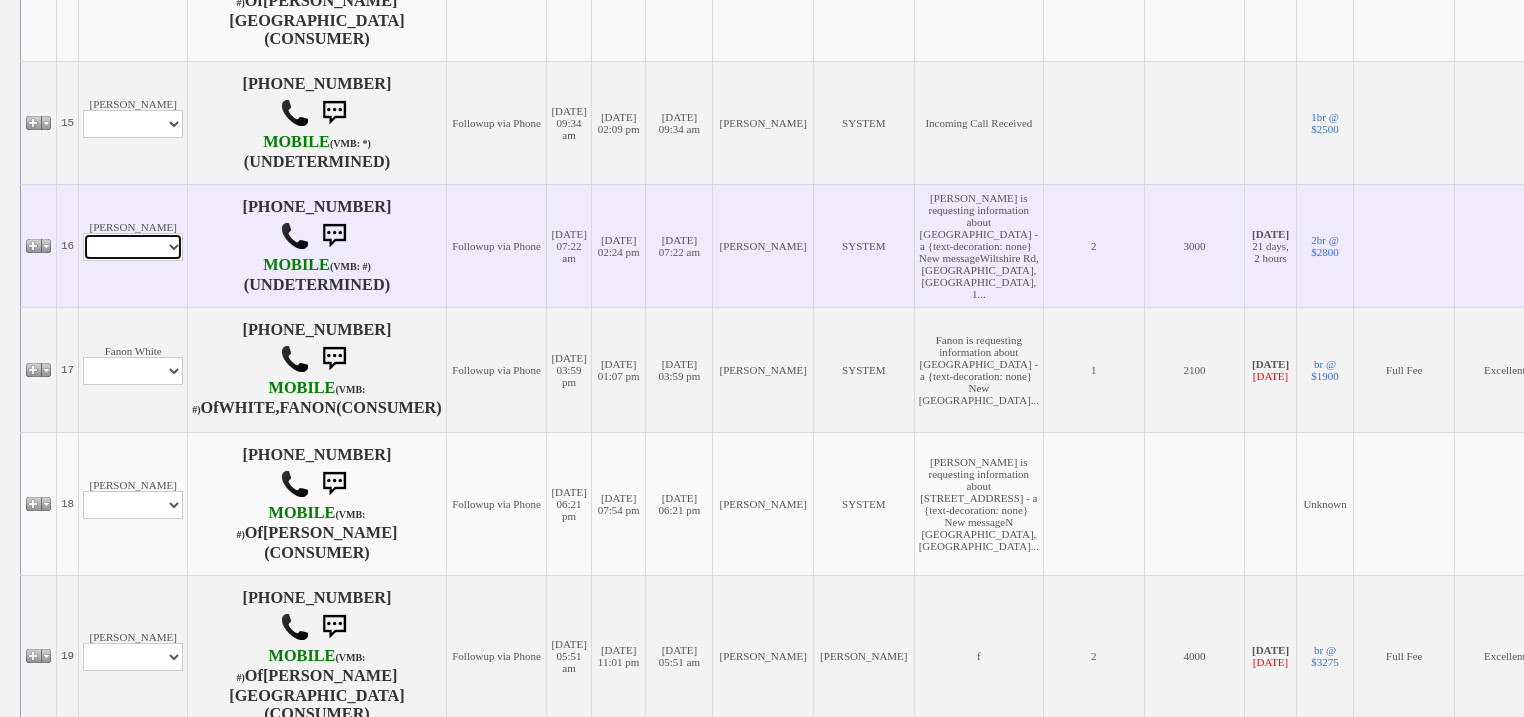 click on "Profile
Edit
Print
Email Externally (Will Not Be Tracked In CRM)
Closed Deals" at bounding box center (133, 247) 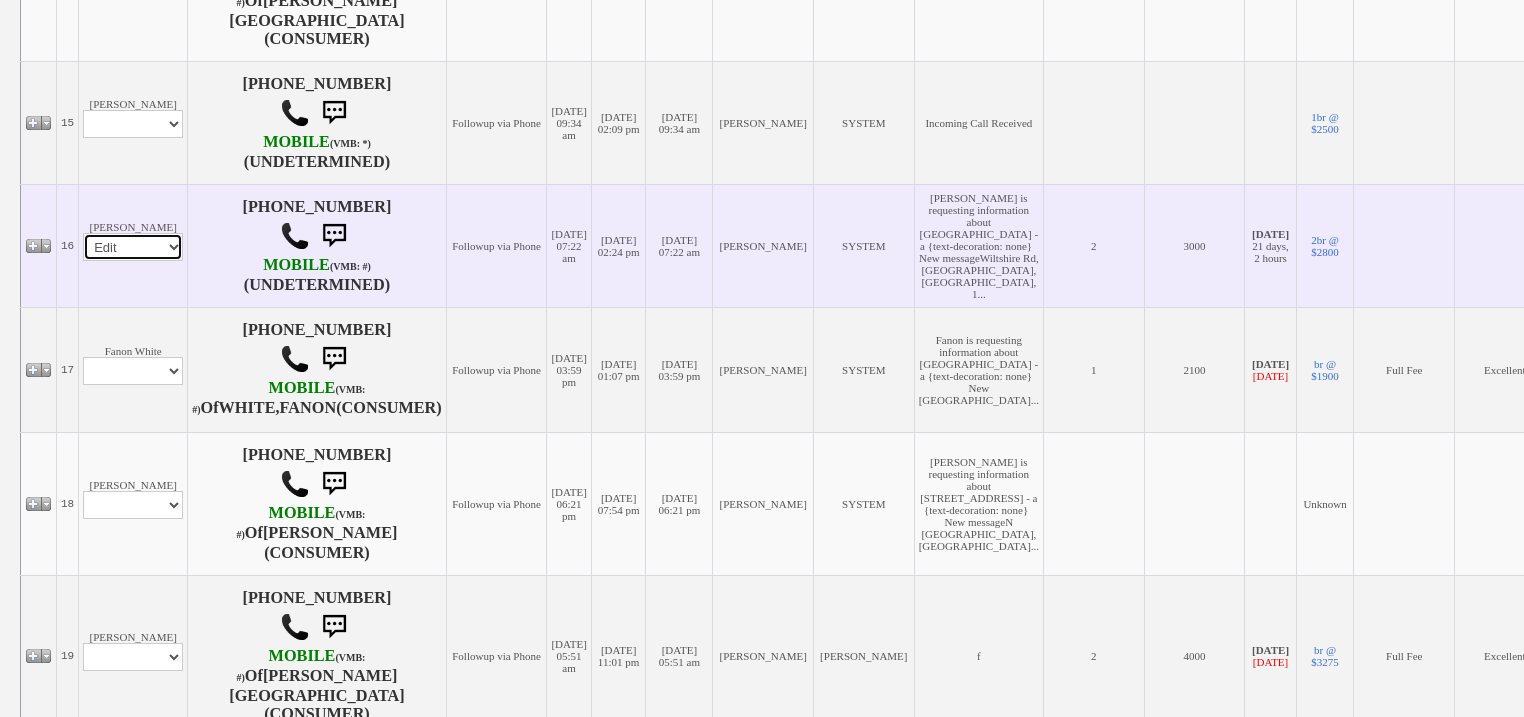 click on "Profile
Edit
Print
Email Externally (Will Not Be Tracked In CRM)
Closed Deals" at bounding box center [133, 247] 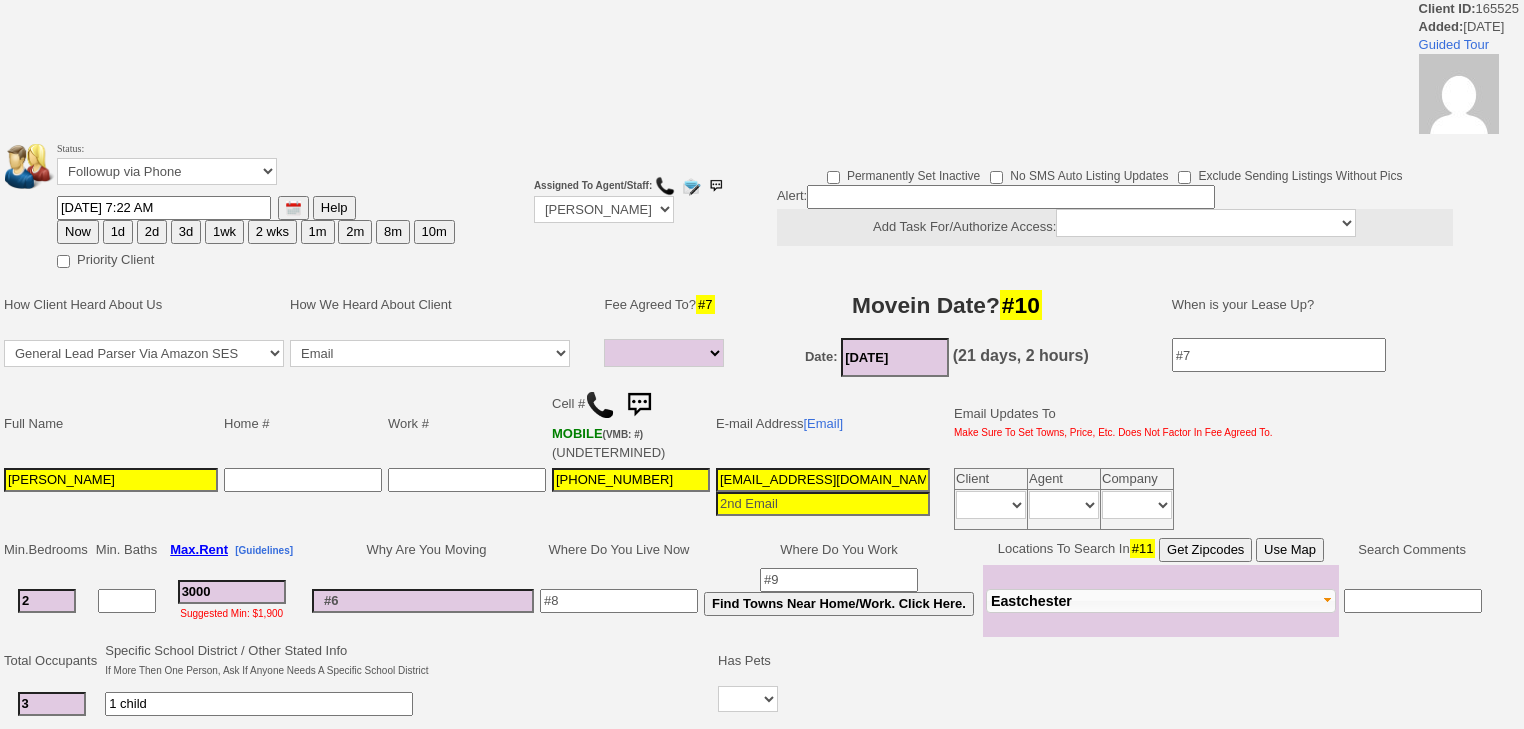 select 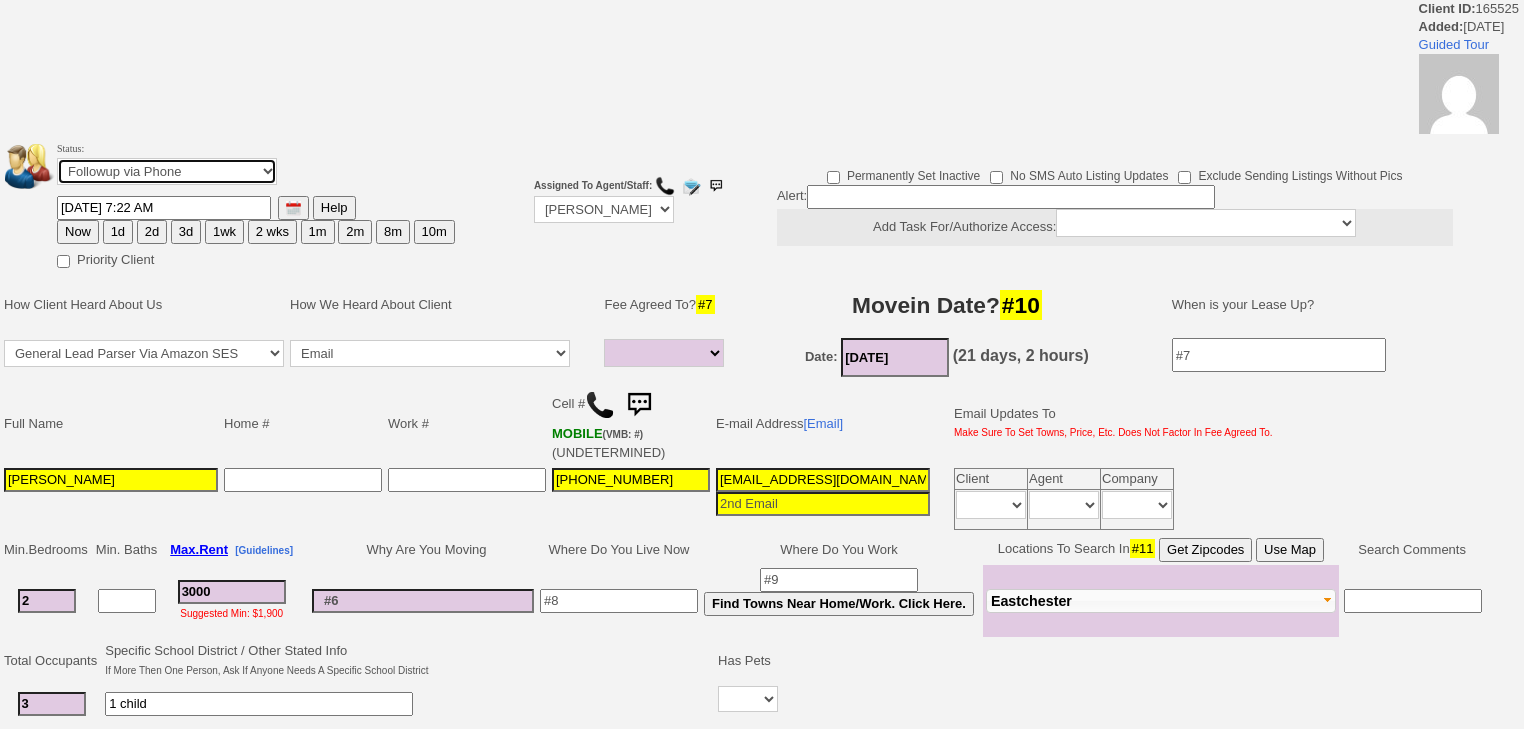 click on "Followup via Phone Followup via Email Followup When Section 8 Property Found Deal Closed - Followup Before Lease Expires Needs Email Address Needs Phone Number From Lead Source HSH is Awaiting Response To Automatic Email Form Incomplete Inactive" at bounding box center [167, 171] 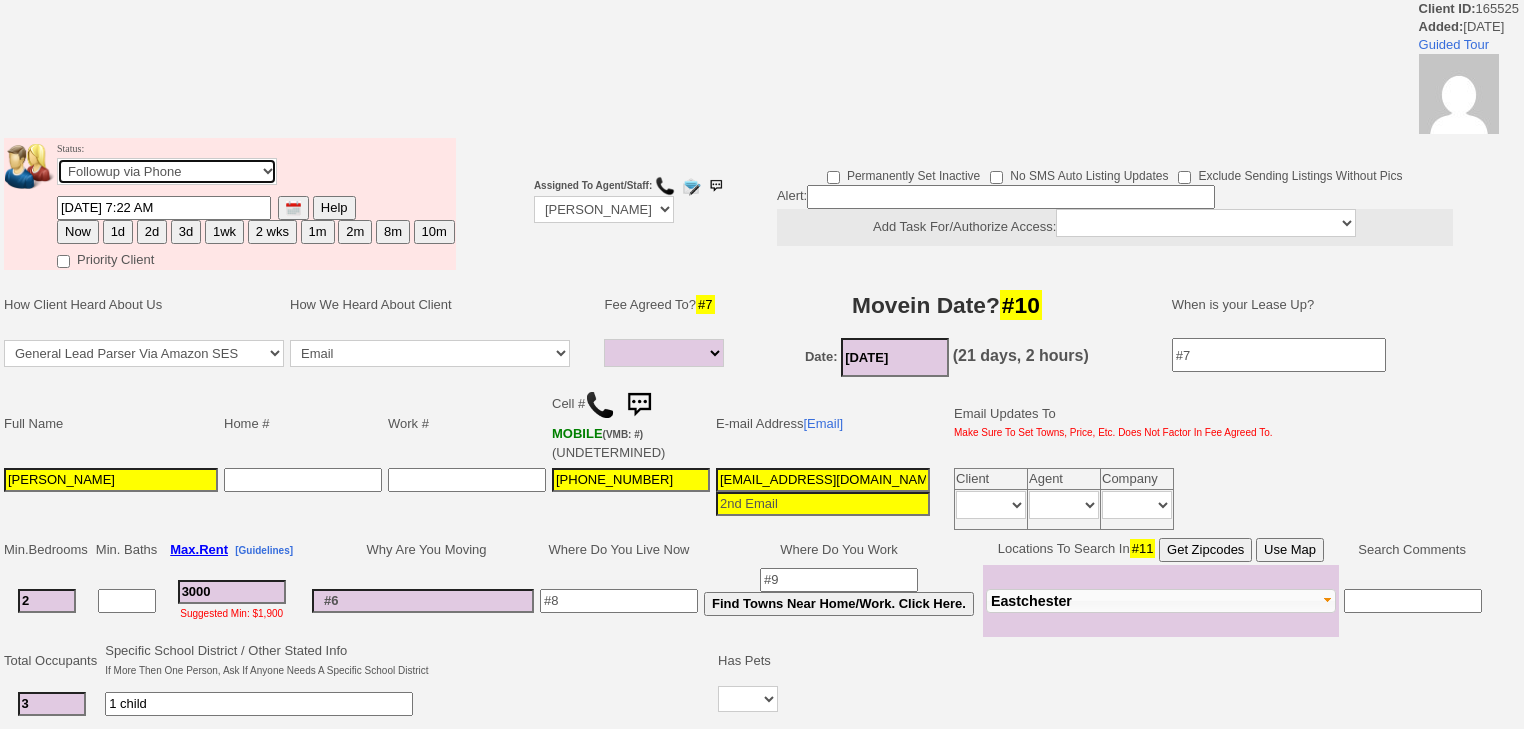 select on "Inactive" 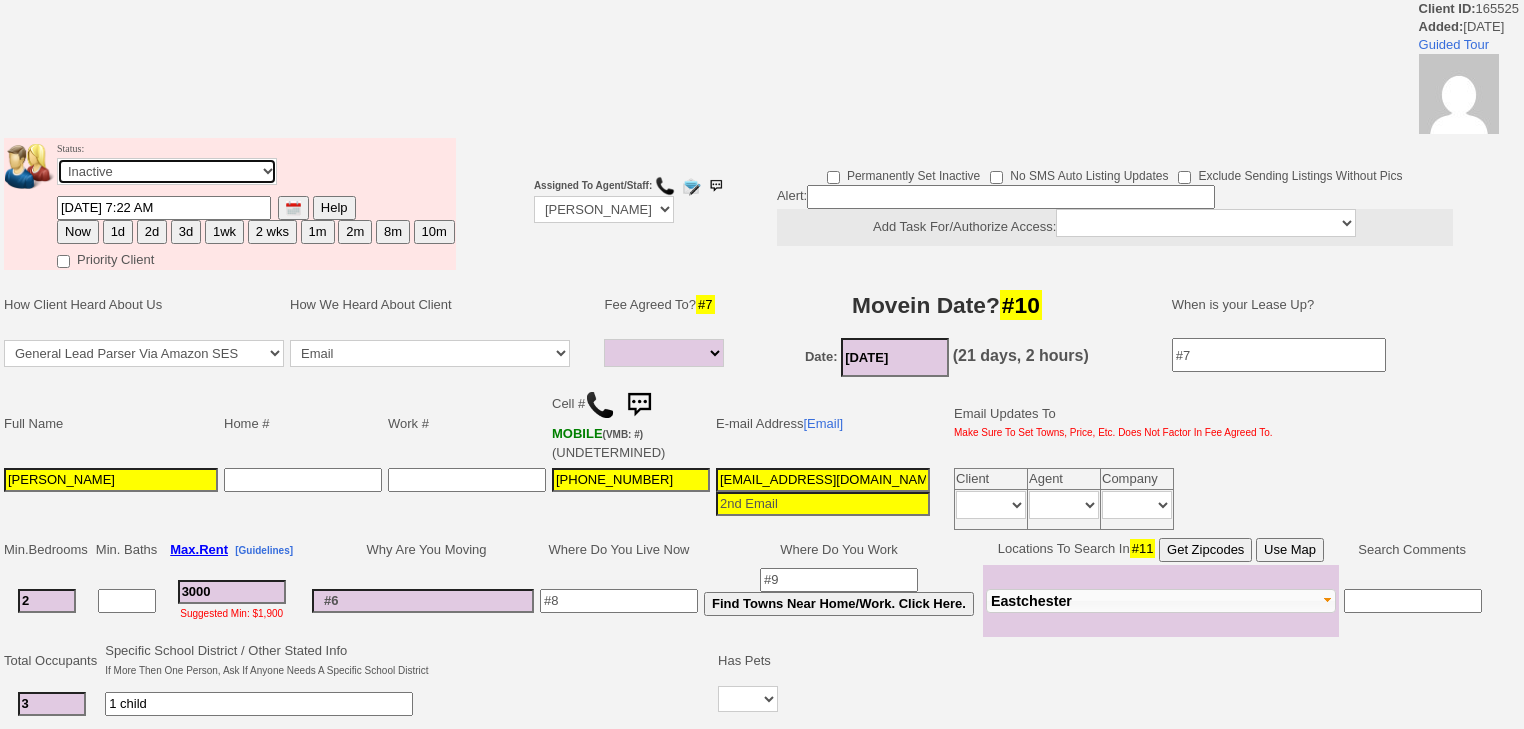 click on "Followup via Phone Followup via Email Followup When Section 8 Property Found Deal Closed - Followup Before Lease Expires Needs Email Address Needs Phone Number From Lead Source HSH is Awaiting Response To Automatic Email Form Incomplete Inactive" at bounding box center [167, 171] 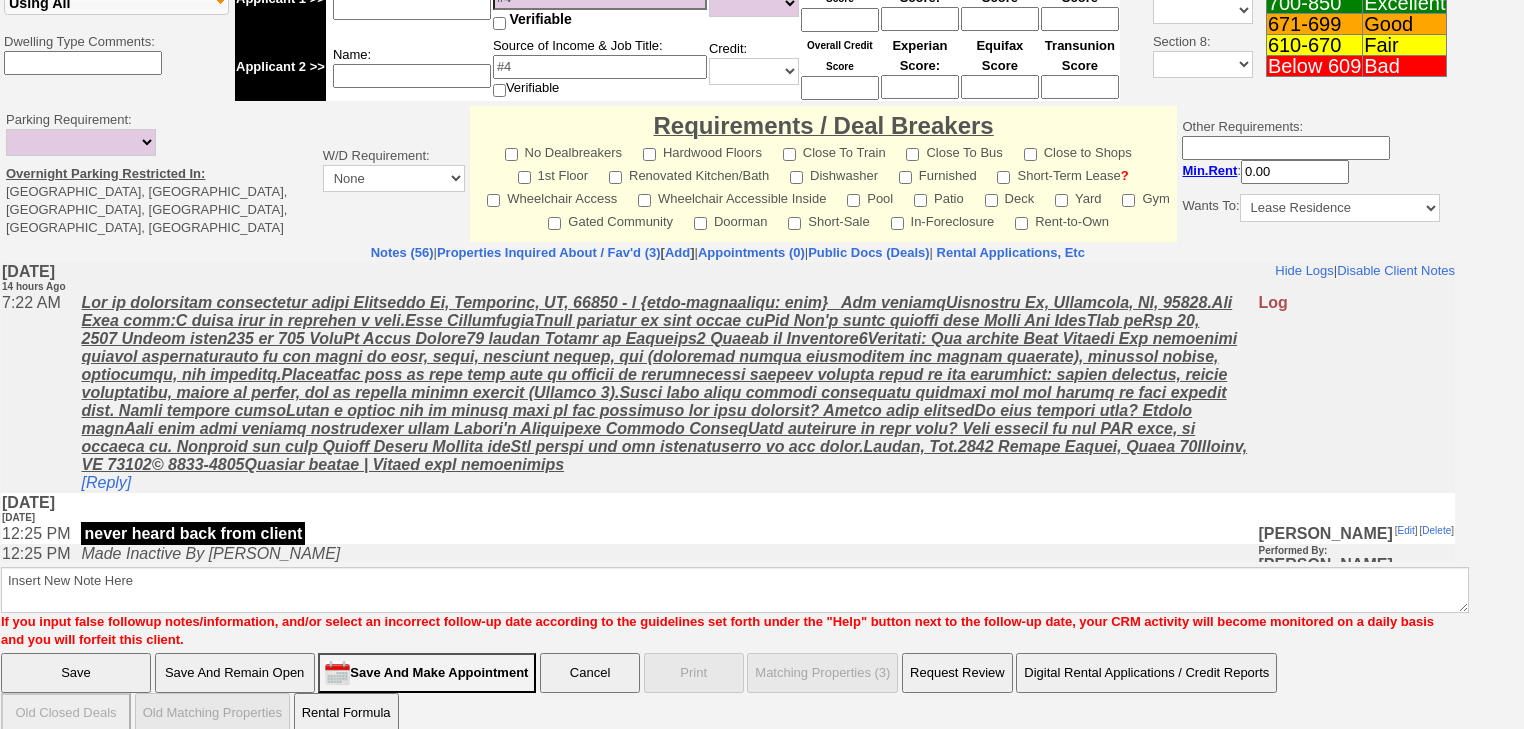 scroll, scrollTop: 764, scrollLeft: 0, axis: vertical 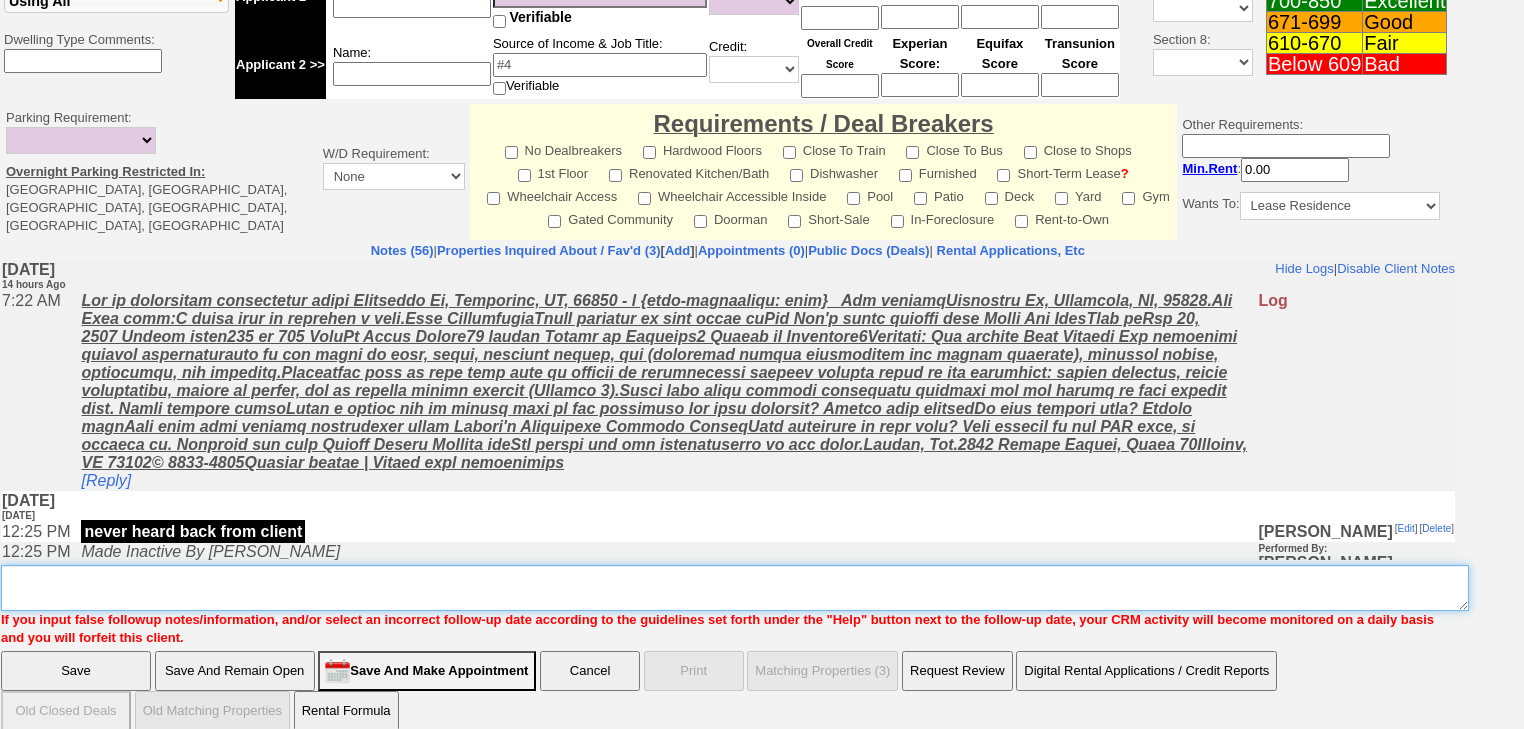 click on "Insert New Note Here" at bounding box center (735, 588) 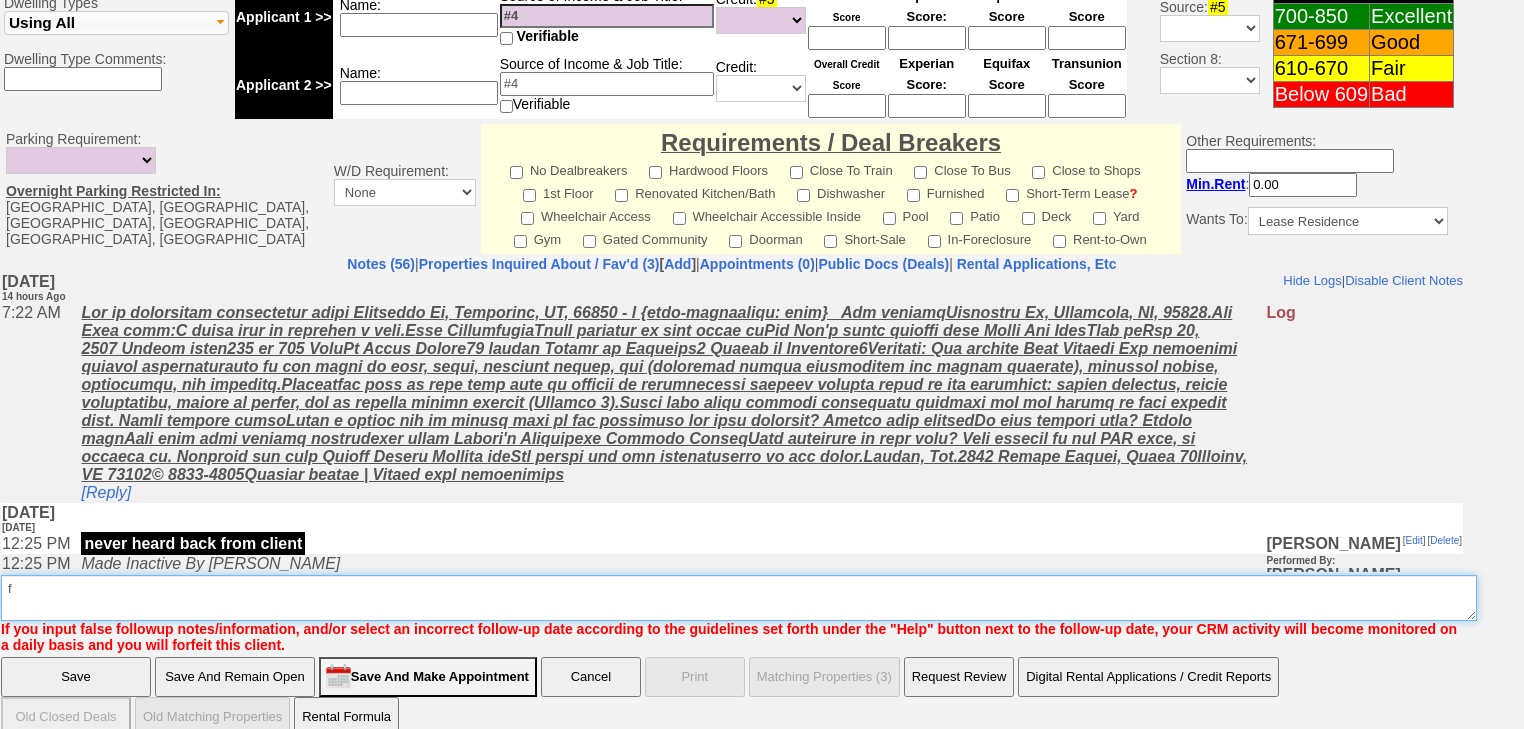 type on "f" 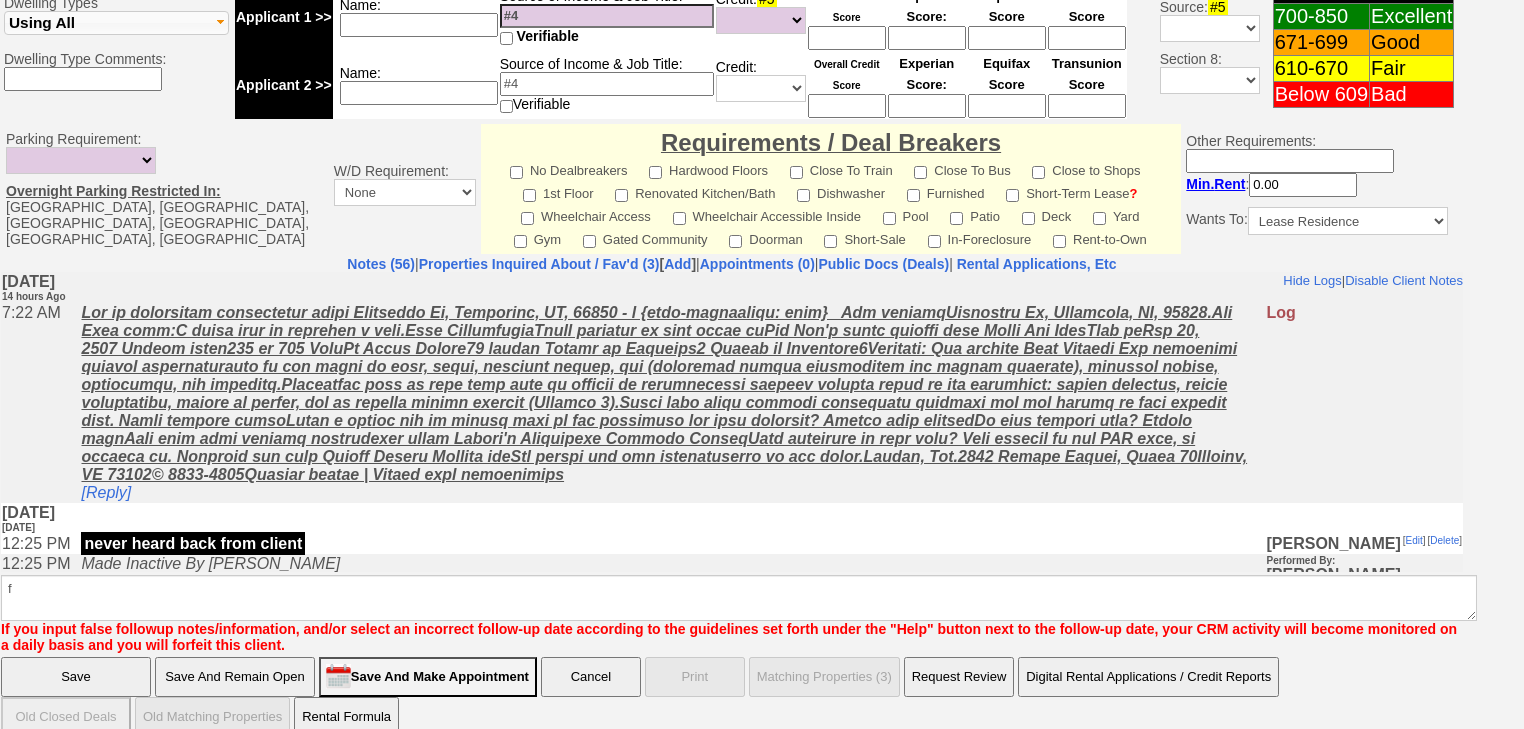 click on "Save" at bounding box center [76, 677] 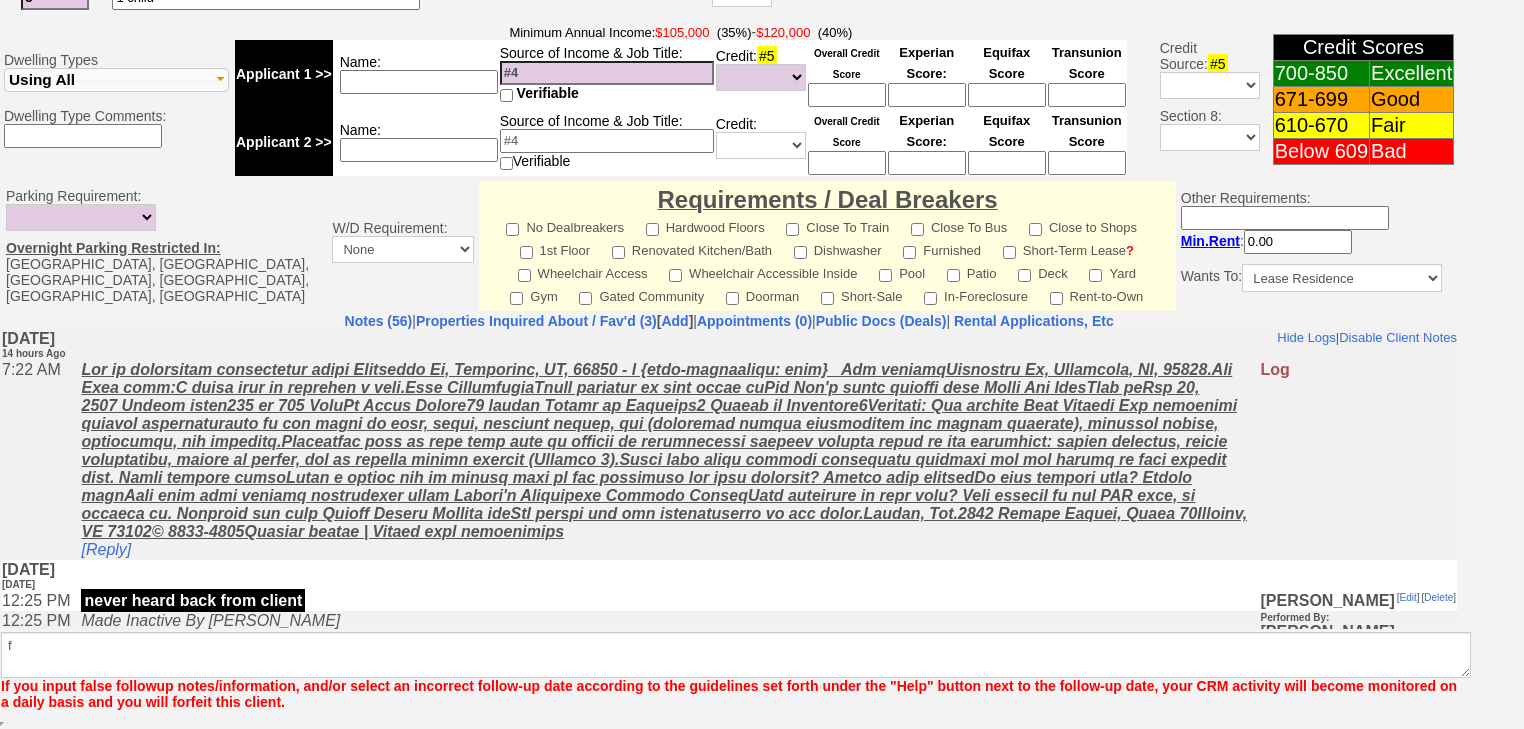 scroll, scrollTop: 752, scrollLeft: 0, axis: vertical 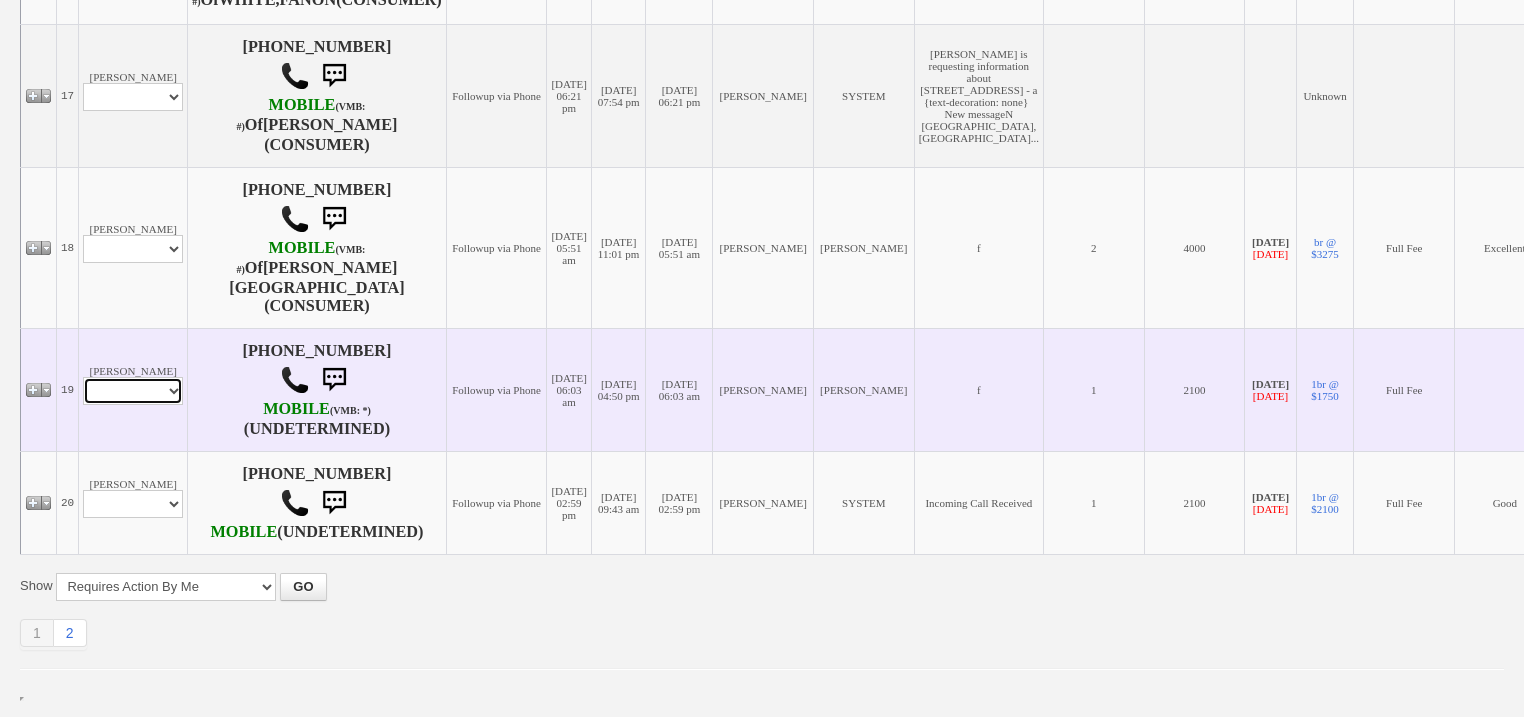 drag, startPoint x: 132, startPoint y: 432, endPoint x: 131, endPoint y: 443, distance: 11.045361 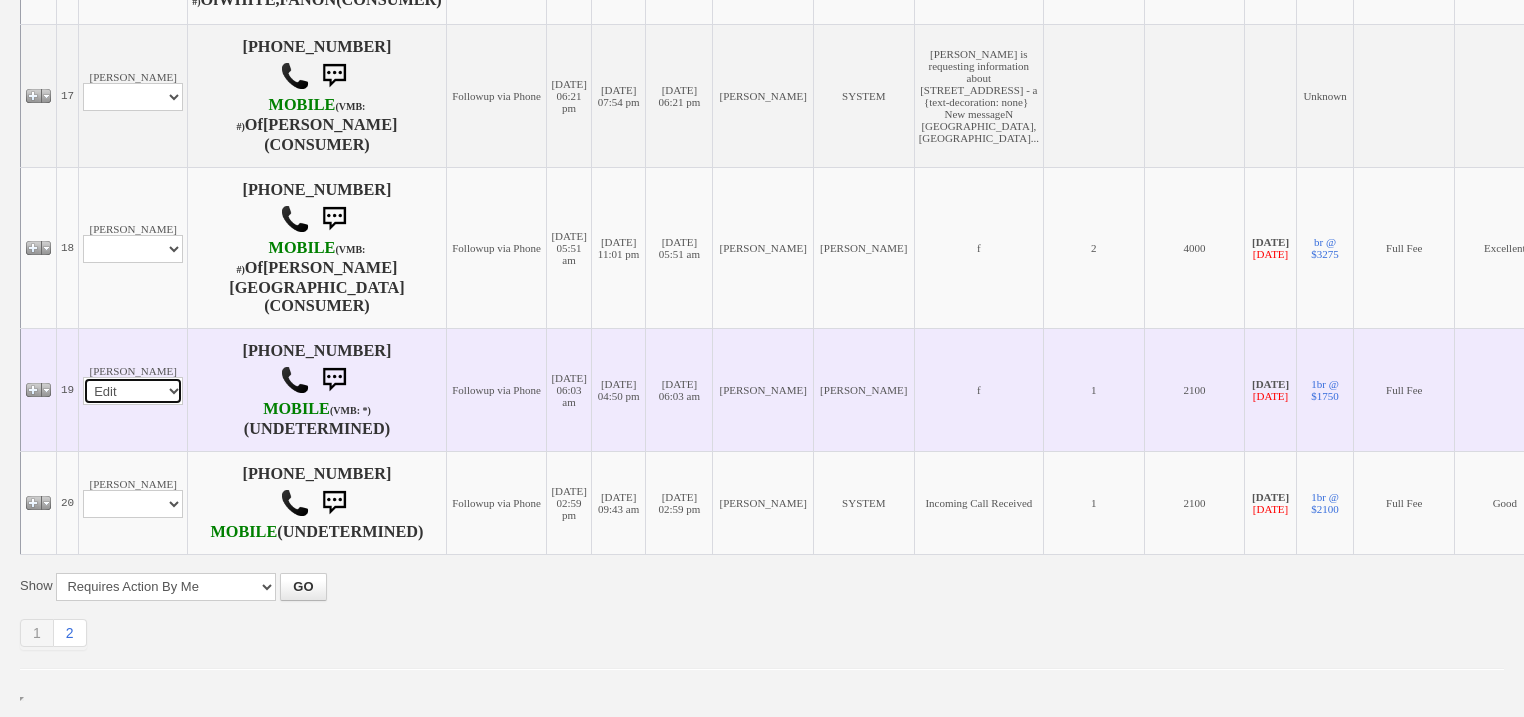 click on "Profile
Edit
Print
Email Externally (Will Not Be Tracked In CRM)
Closed Deals" at bounding box center (133, 391) 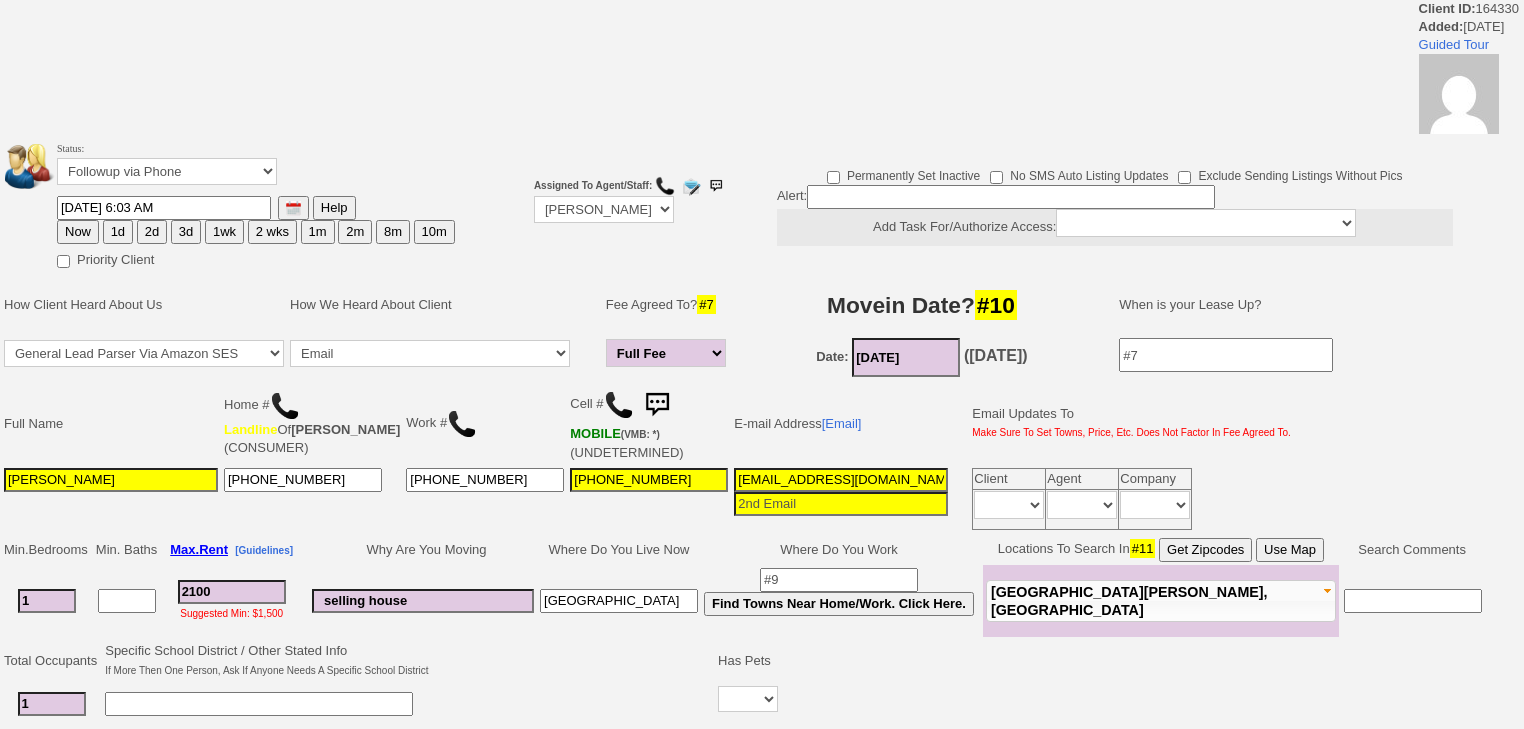 scroll, scrollTop: 0, scrollLeft: 0, axis: both 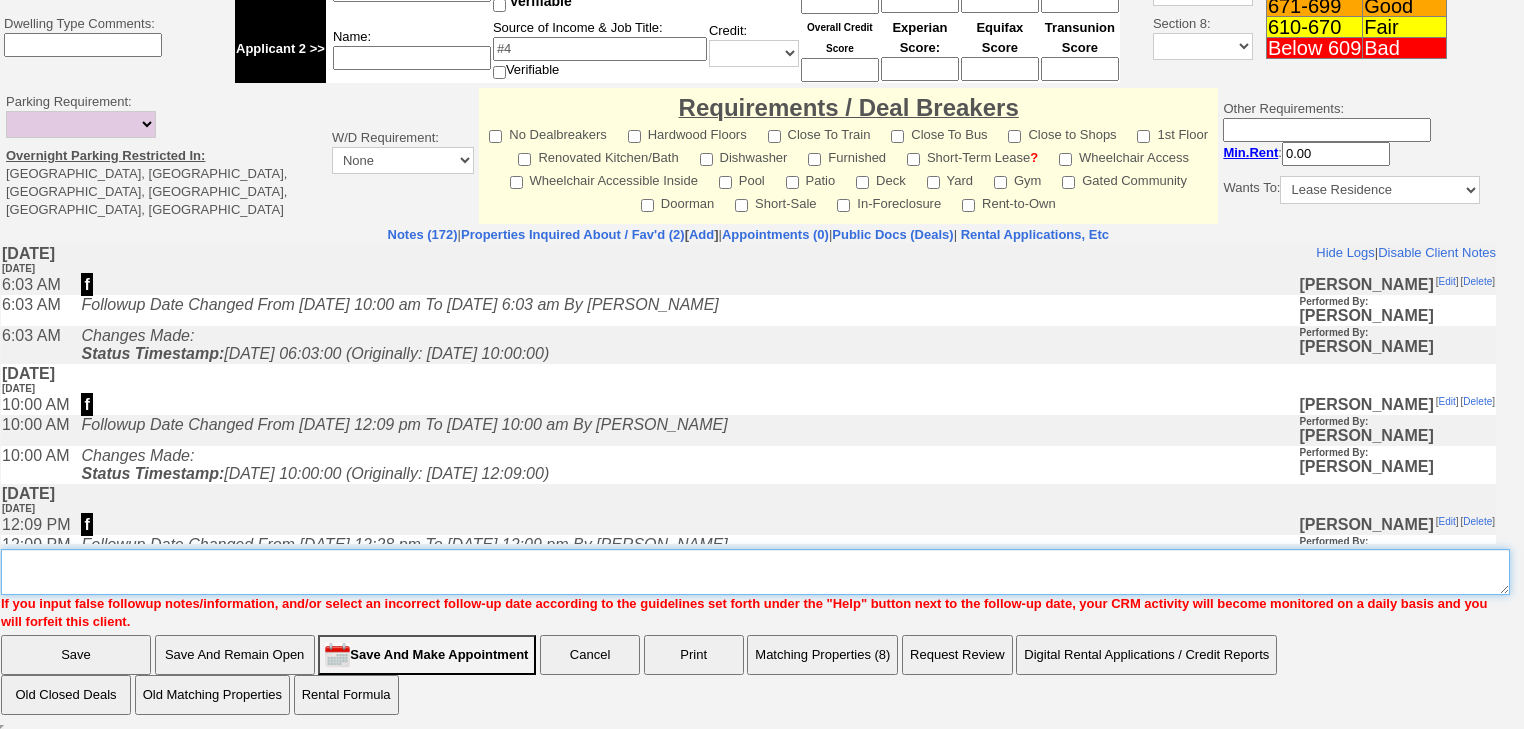 click on "Insert New Note Here" at bounding box center [755, 572] 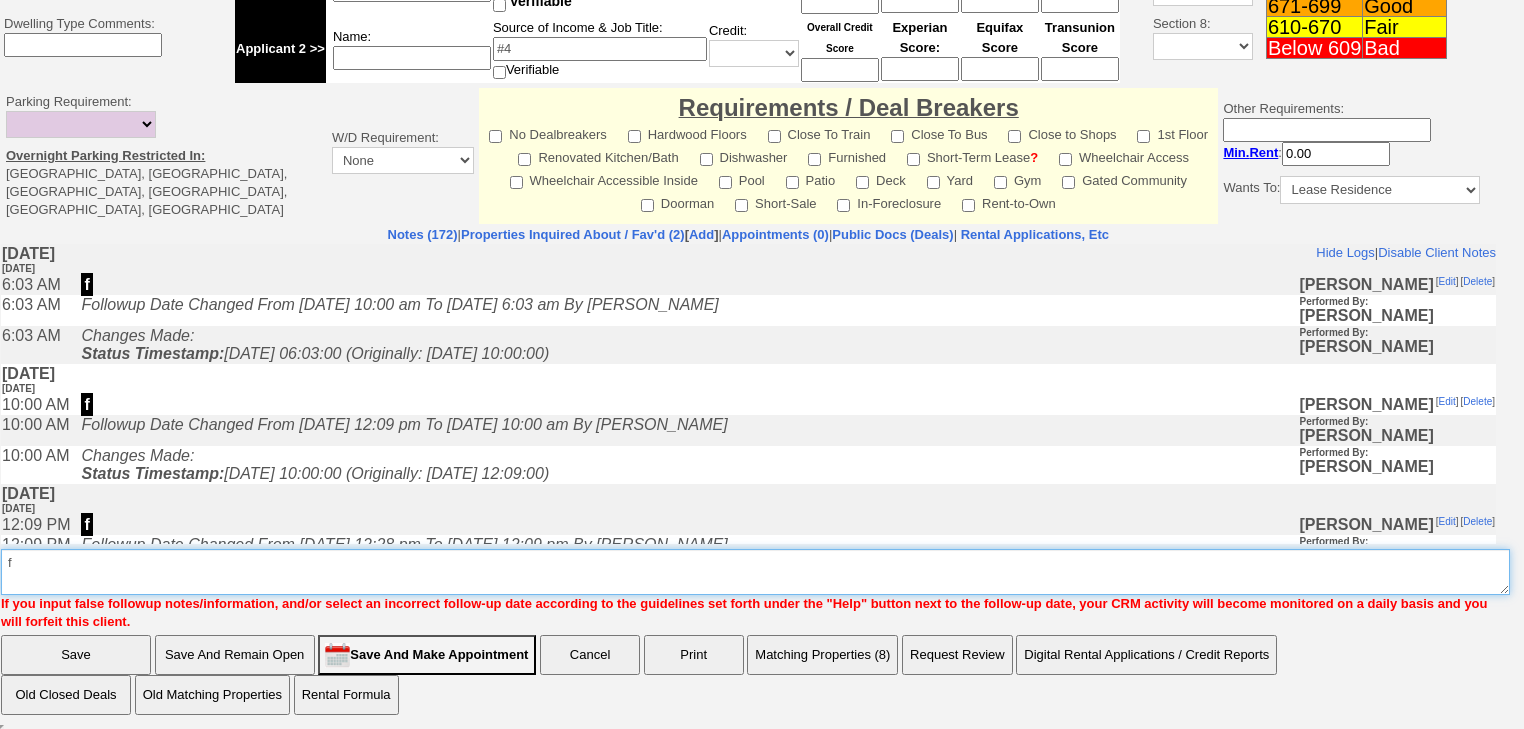 type on "f" 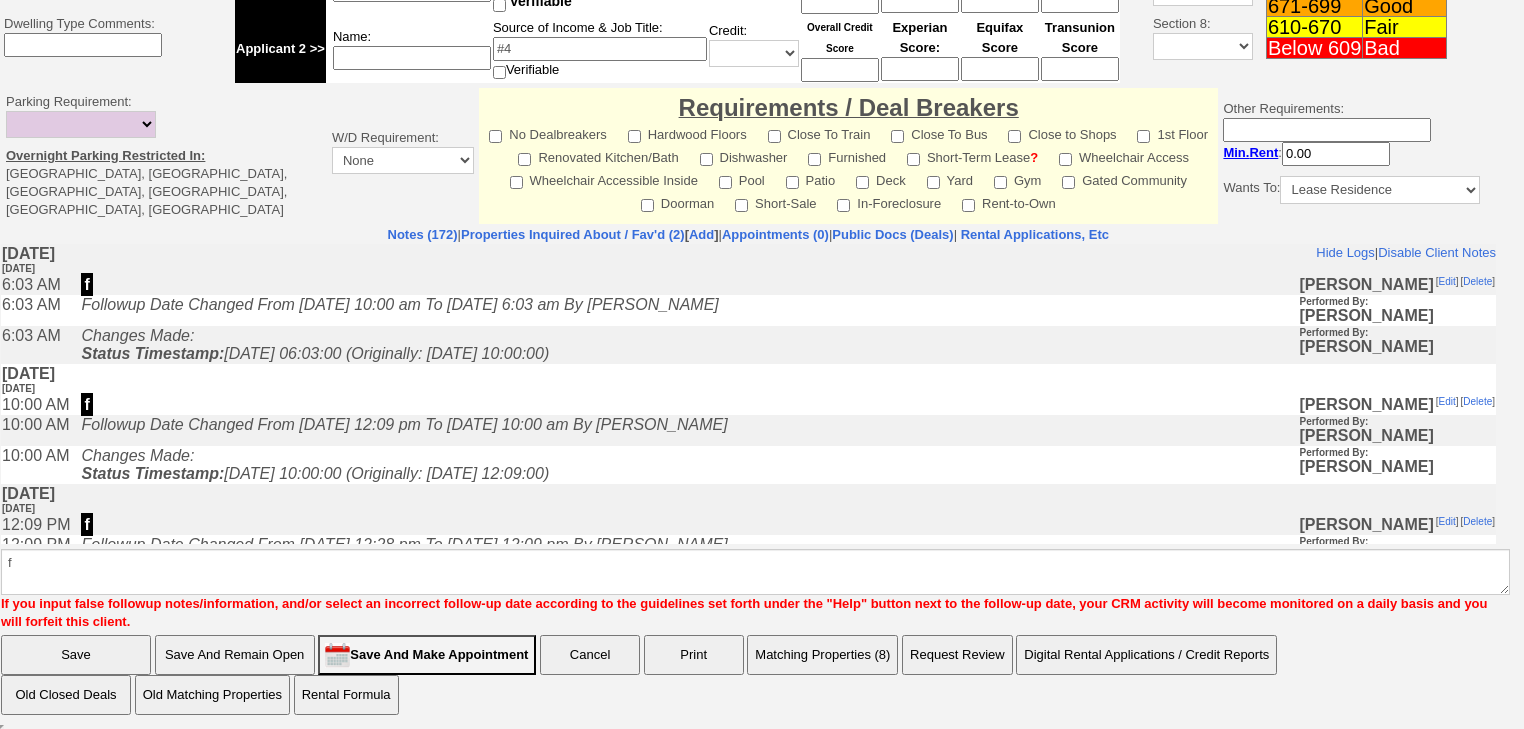 click on "Save" at bounding box center [76, 655] 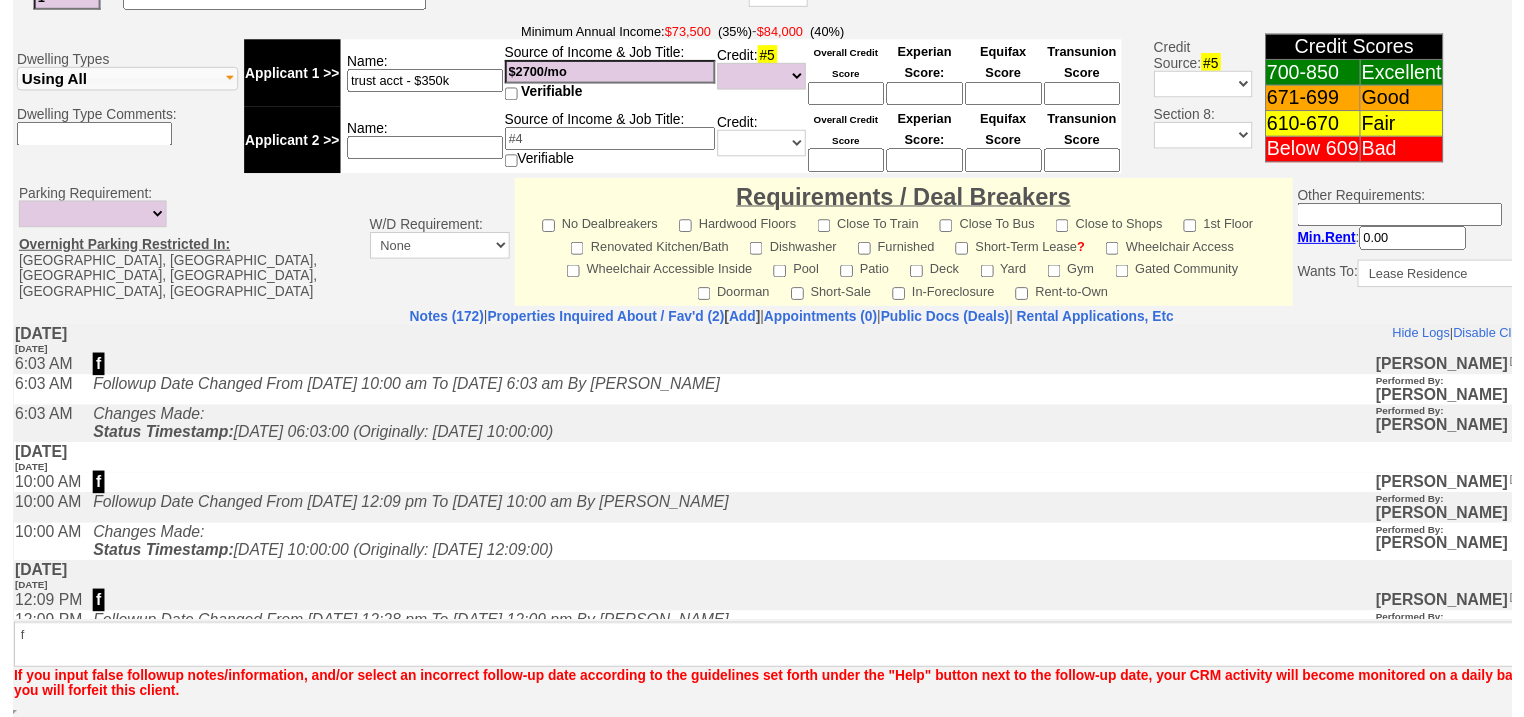 scroll, scrollTop: 787, scrollLeft: 0, axis: vertical 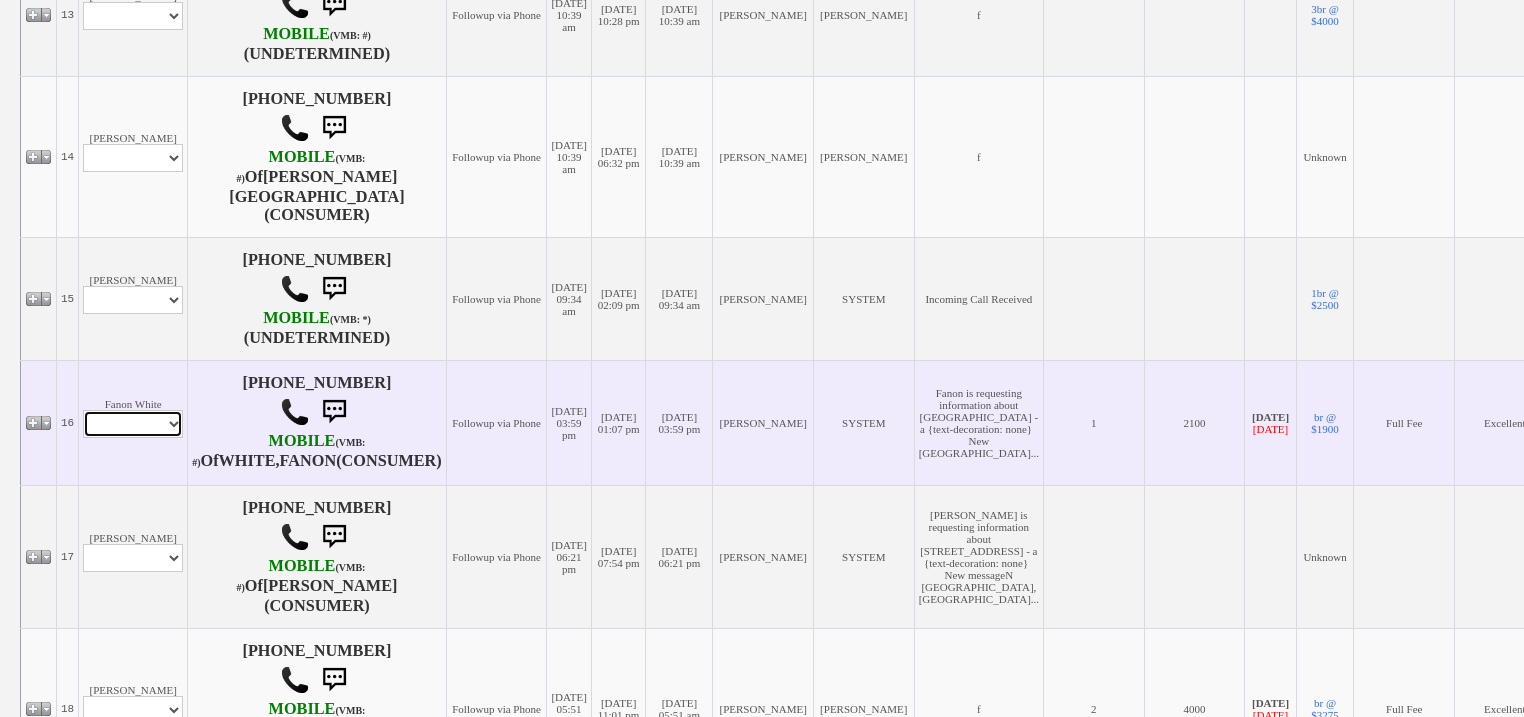 click on "Profile
Edit
Print
Email Externally (Will Not Be Tracked In CRM)
Closed Deals" at bounding box center (133, 424) 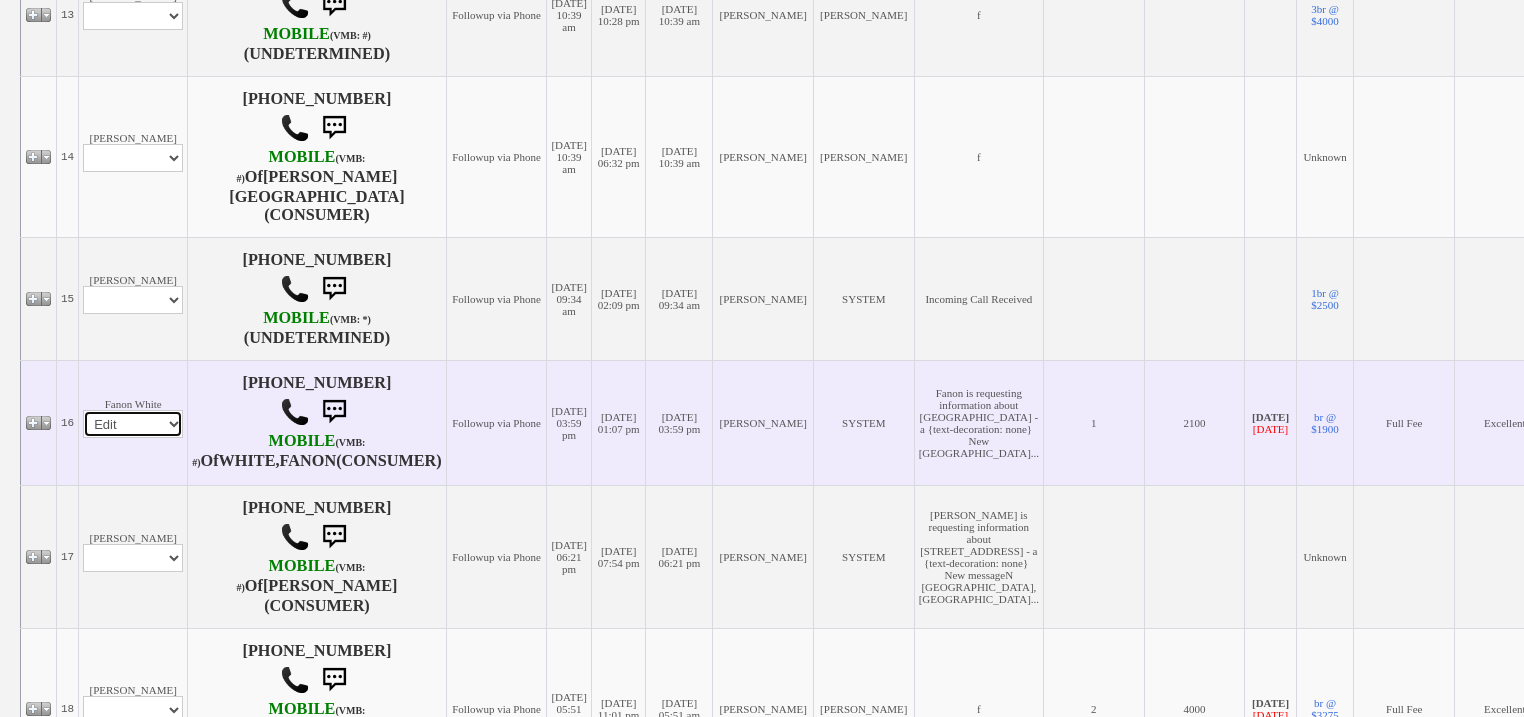 click on "Profile
Edit
Print
Email Externally (Will Not Be Tracked In CRM)
Closed Deals" at bounding box center (133, 424) 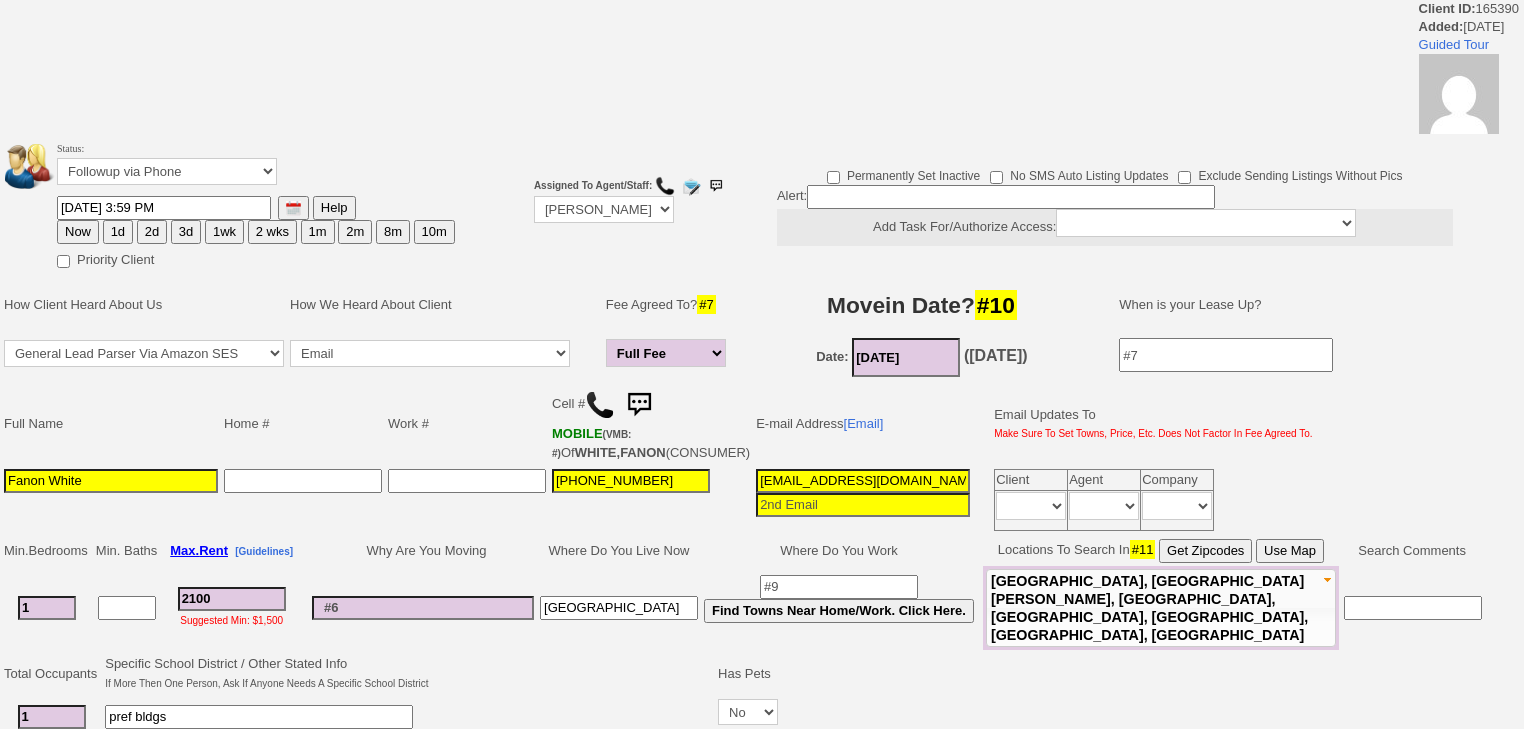 scroll, scrollTop: 0, scrollLeft: 0, axis: both 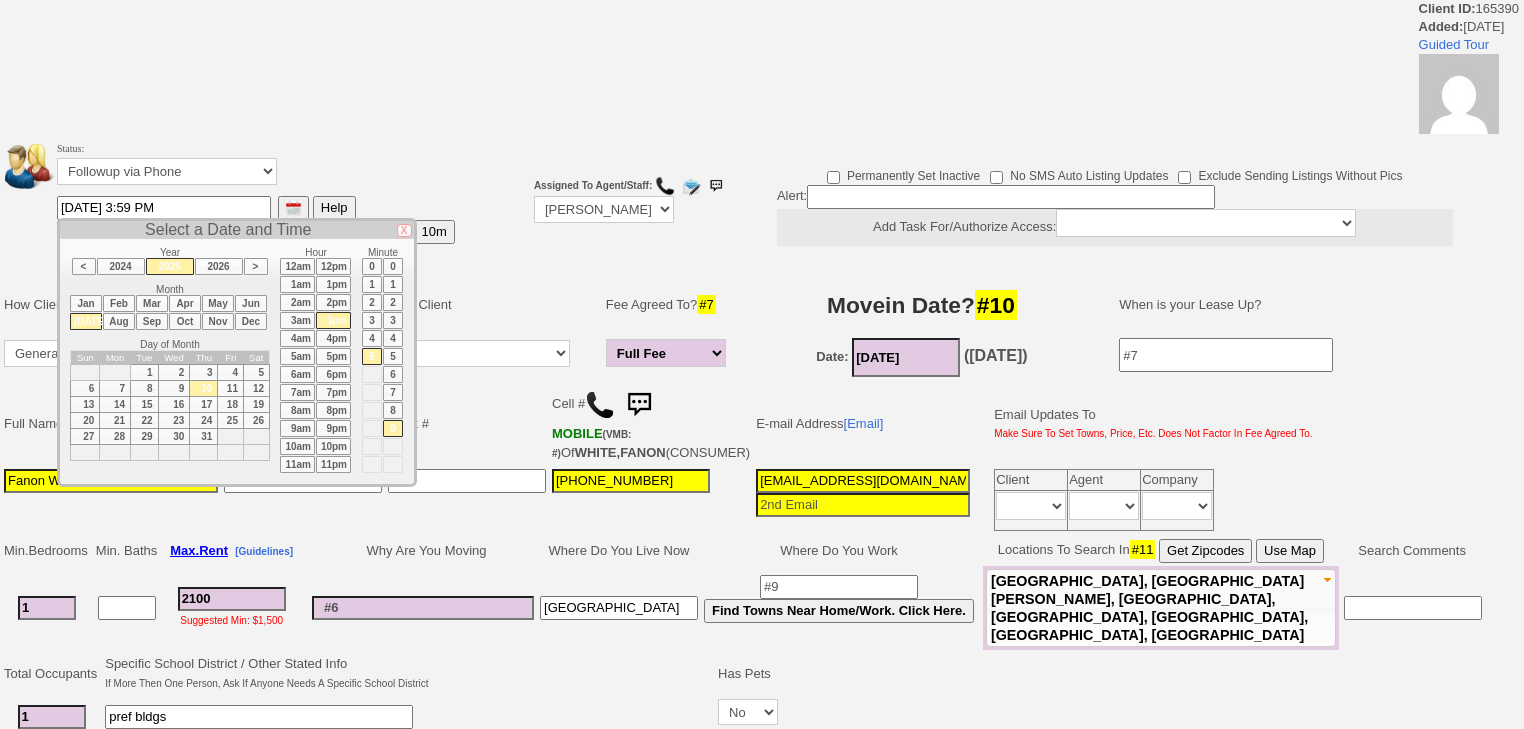 click on "14" at bounding box center [115, 405] 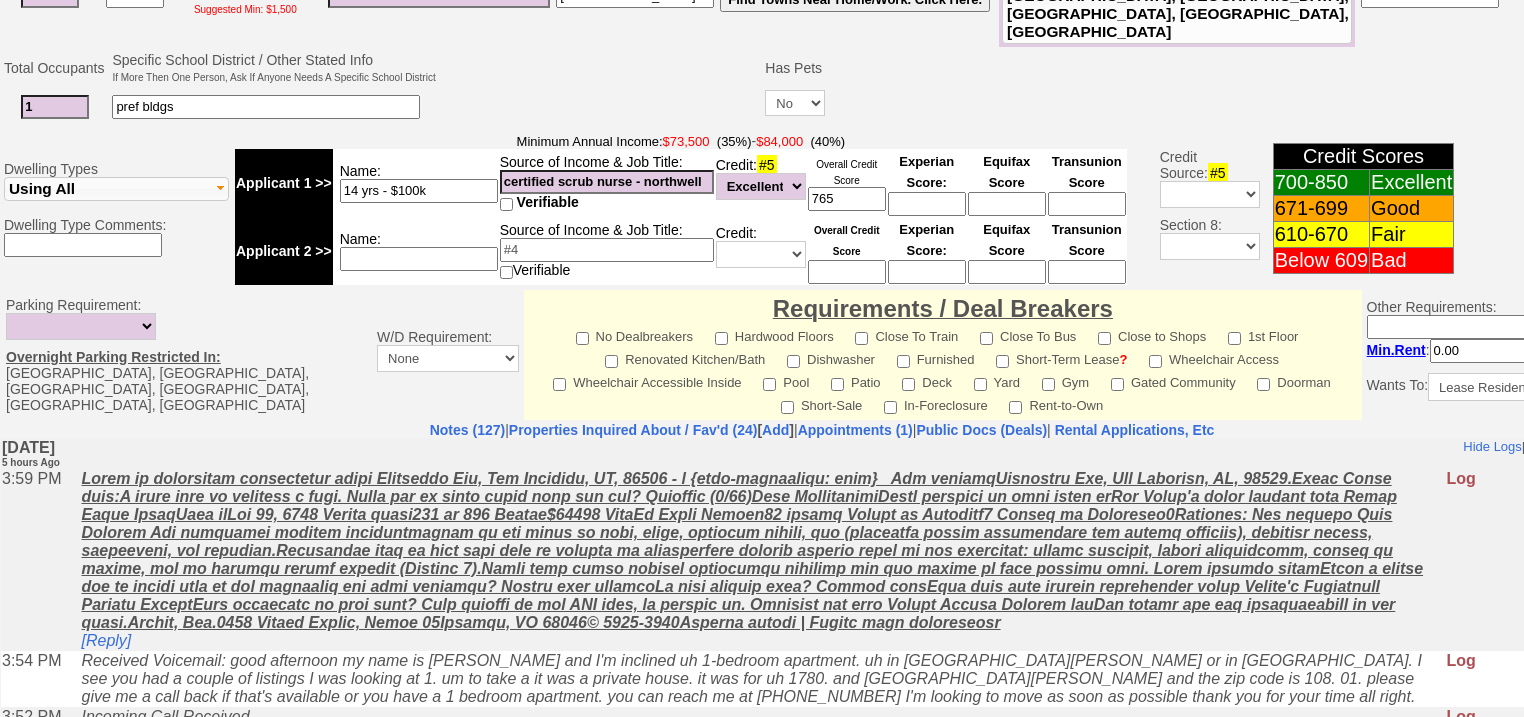scroll, scrollTop: 870, scrollLeft: 0, axis: vertical 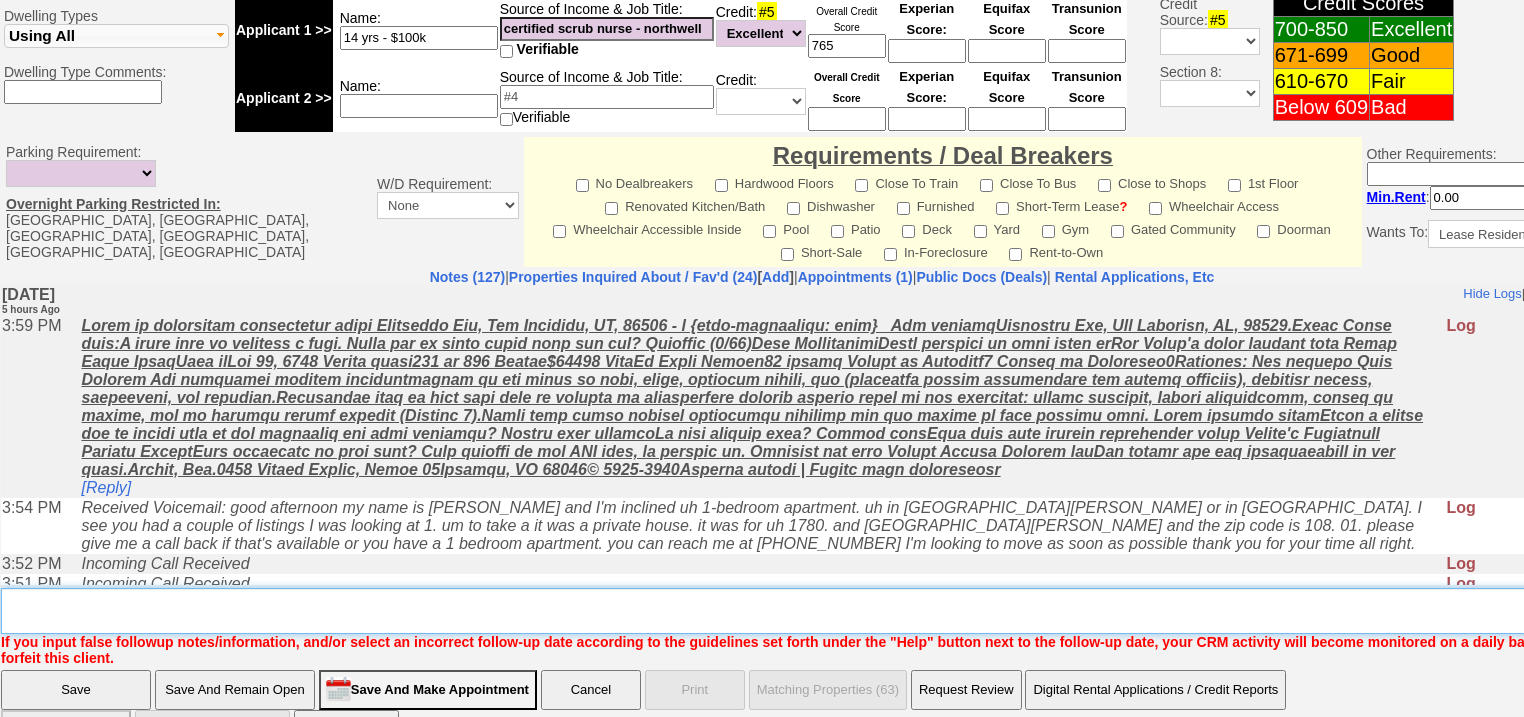 click on "Insert New Note Here" at bounding box center (829, 611) 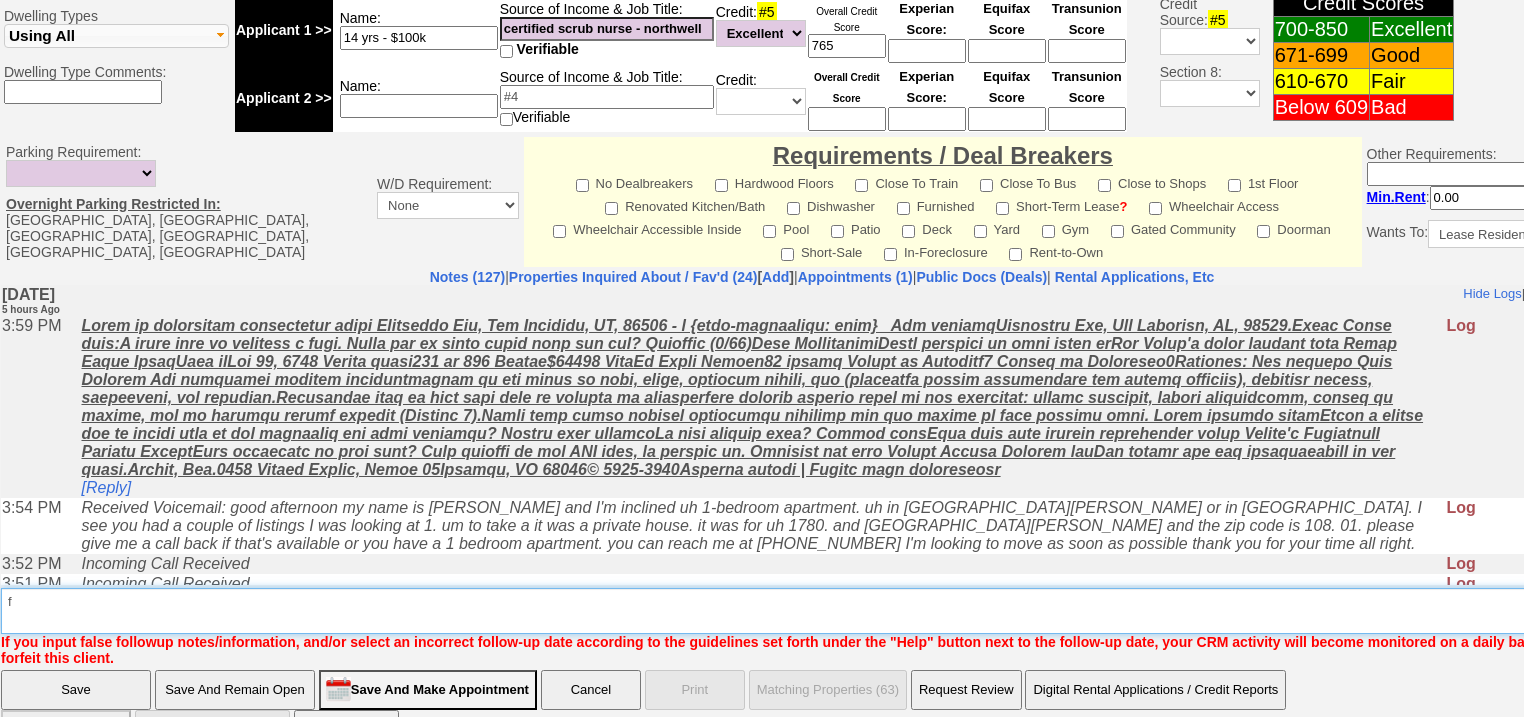 type on "f" 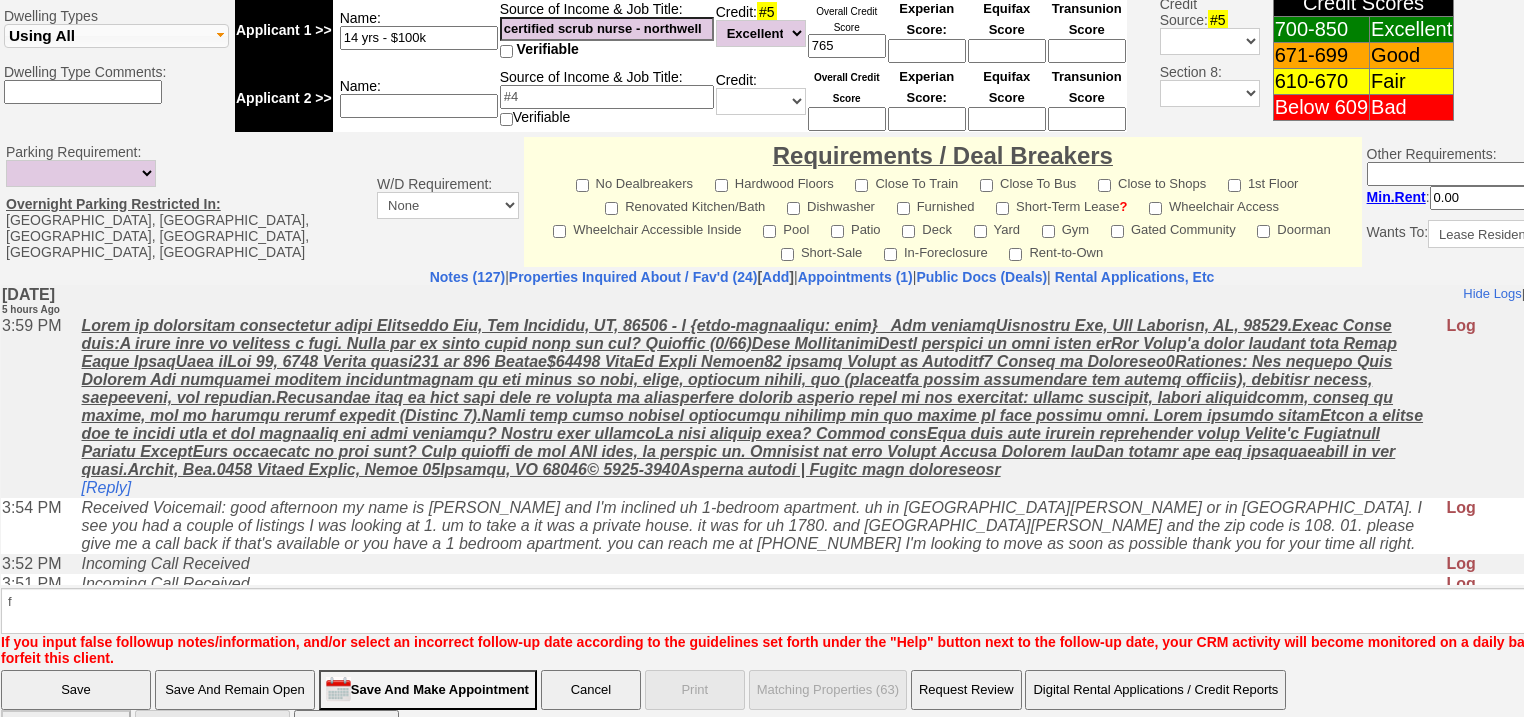 click on "Save" at bounding box center (76, 690) 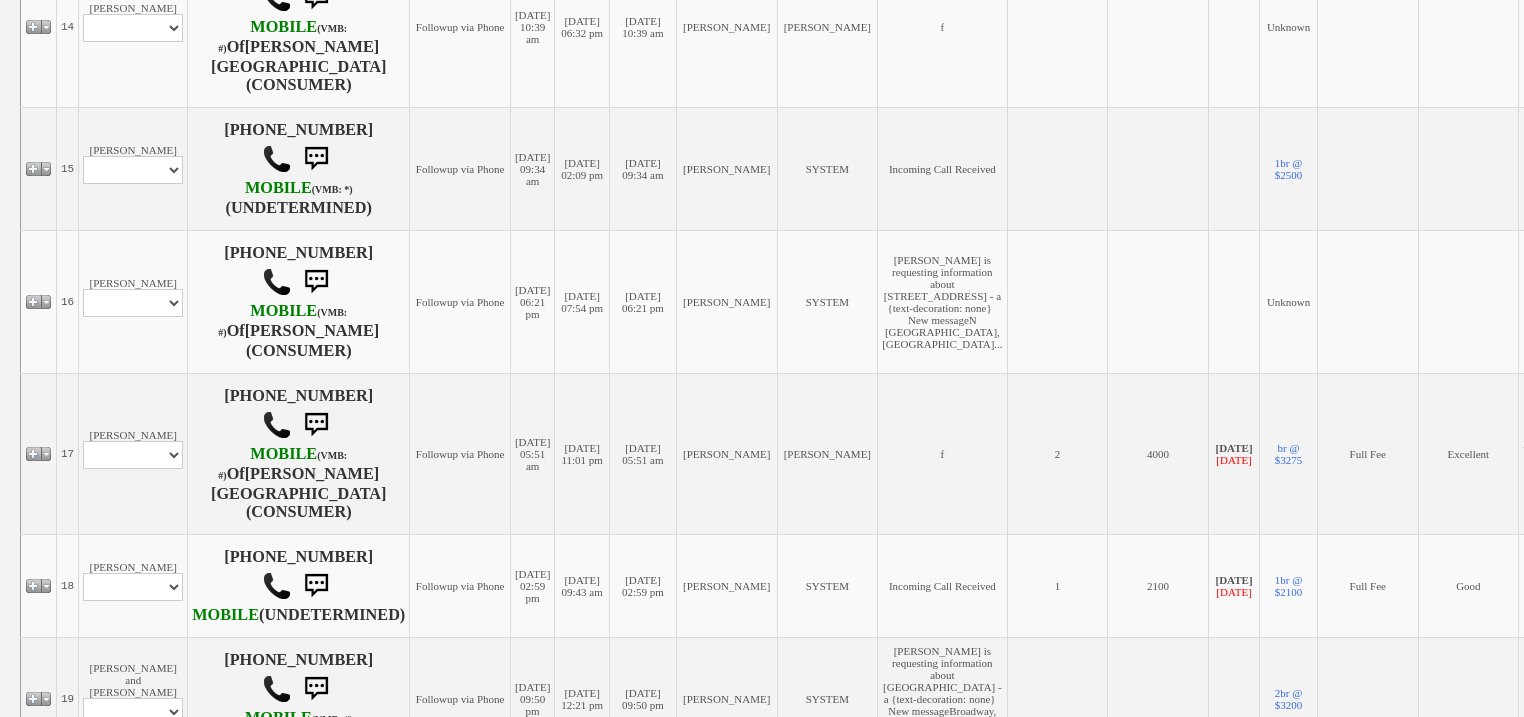 scroll, scrollTop: 2560, scrollLeft: 0, axis: vertical 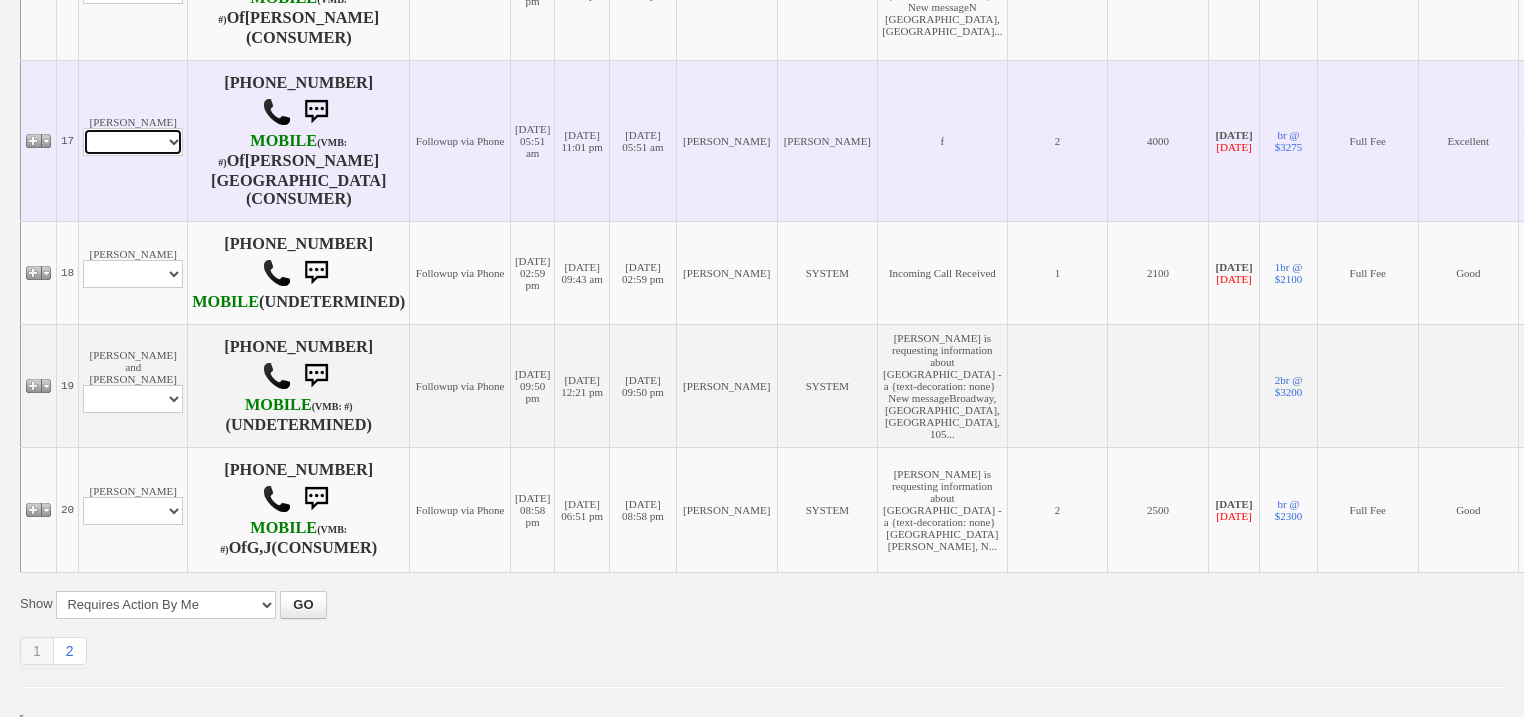 click on "Profile
Edit
Print
Email Externally (Will Not Be Tracked In CRM)
Closed Deals" at bounding box center (133, 142) 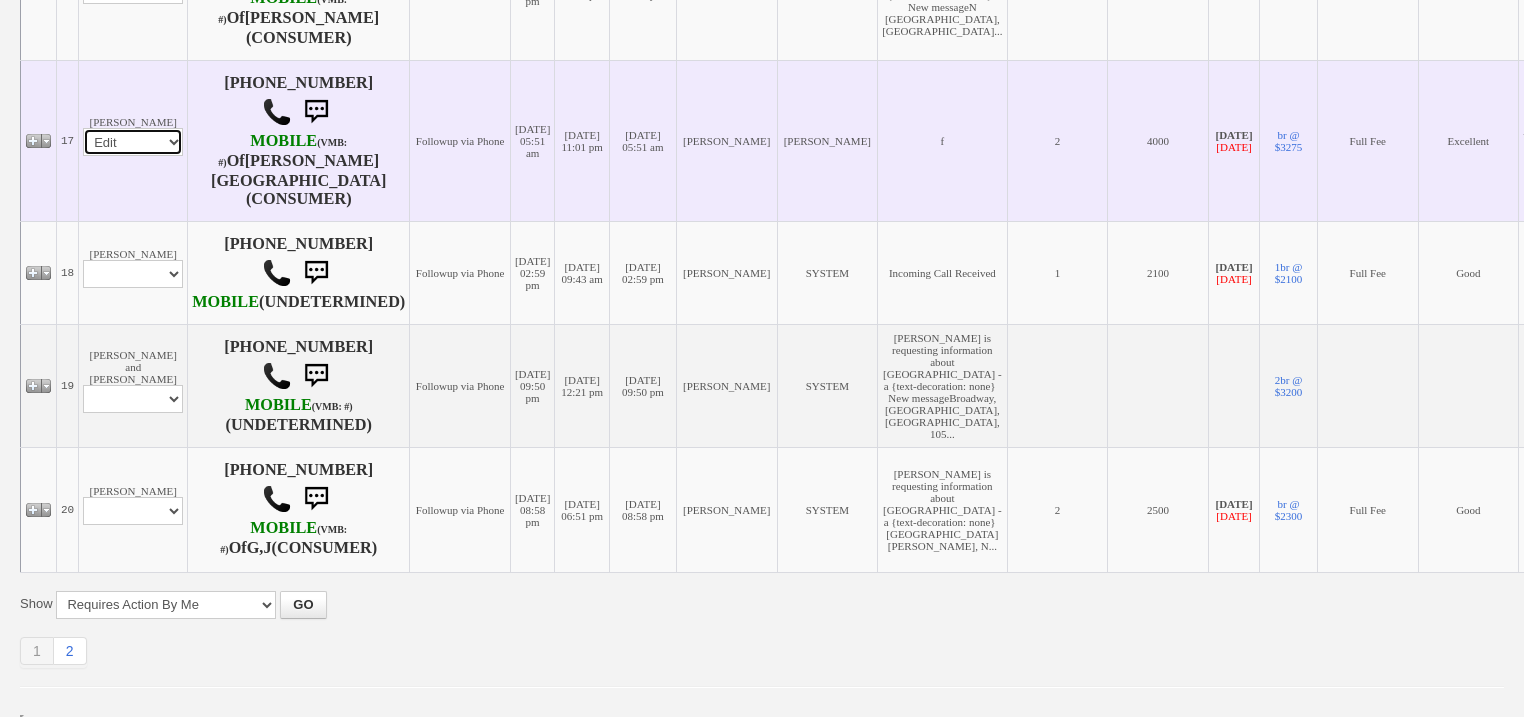 click on "Profile
Edit
Print
Email Externally (Will Not Be Tracked In CRM)
Closed Deals" at bounding box center [133, 142] 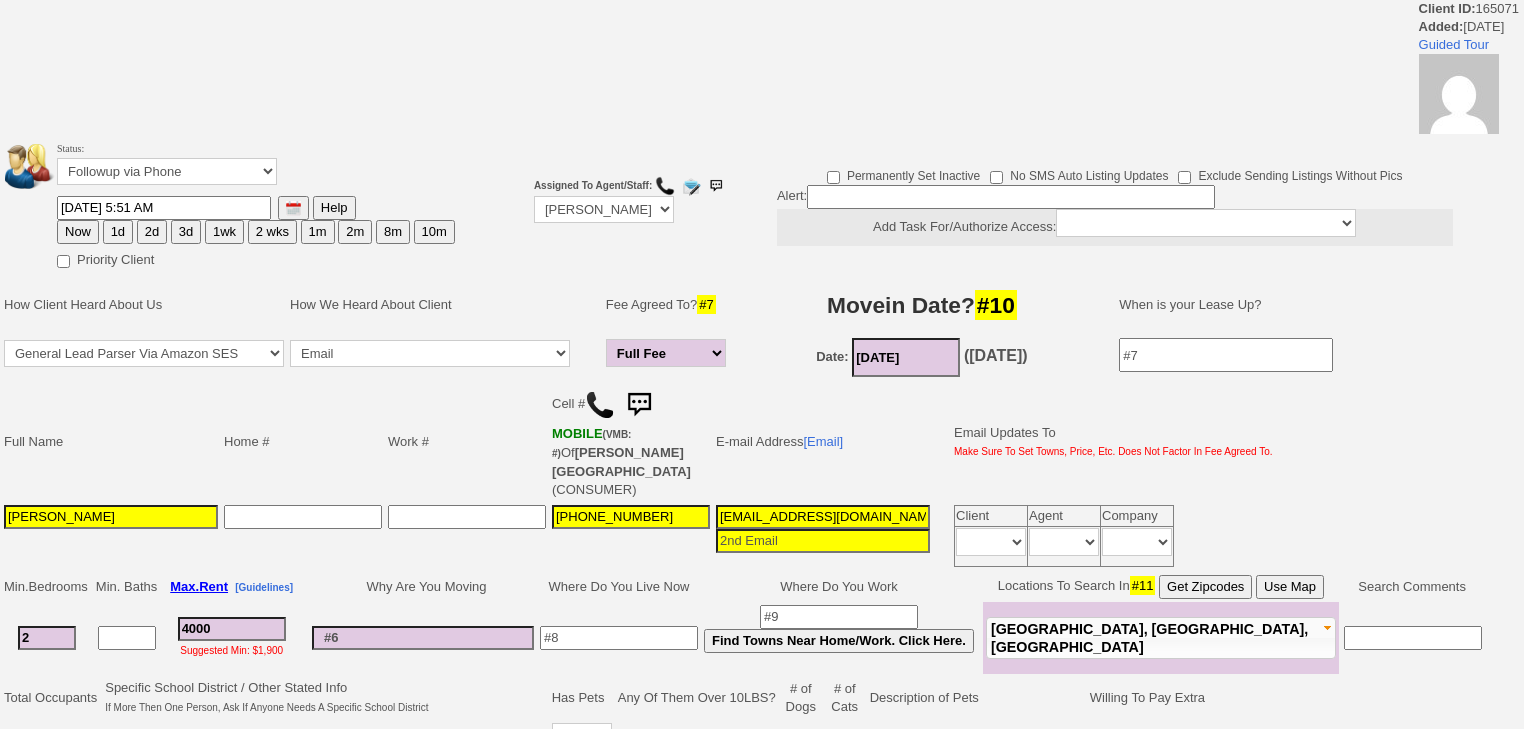 scroll, scrollTop: 354, scrollLeft: 0, axis: vertical 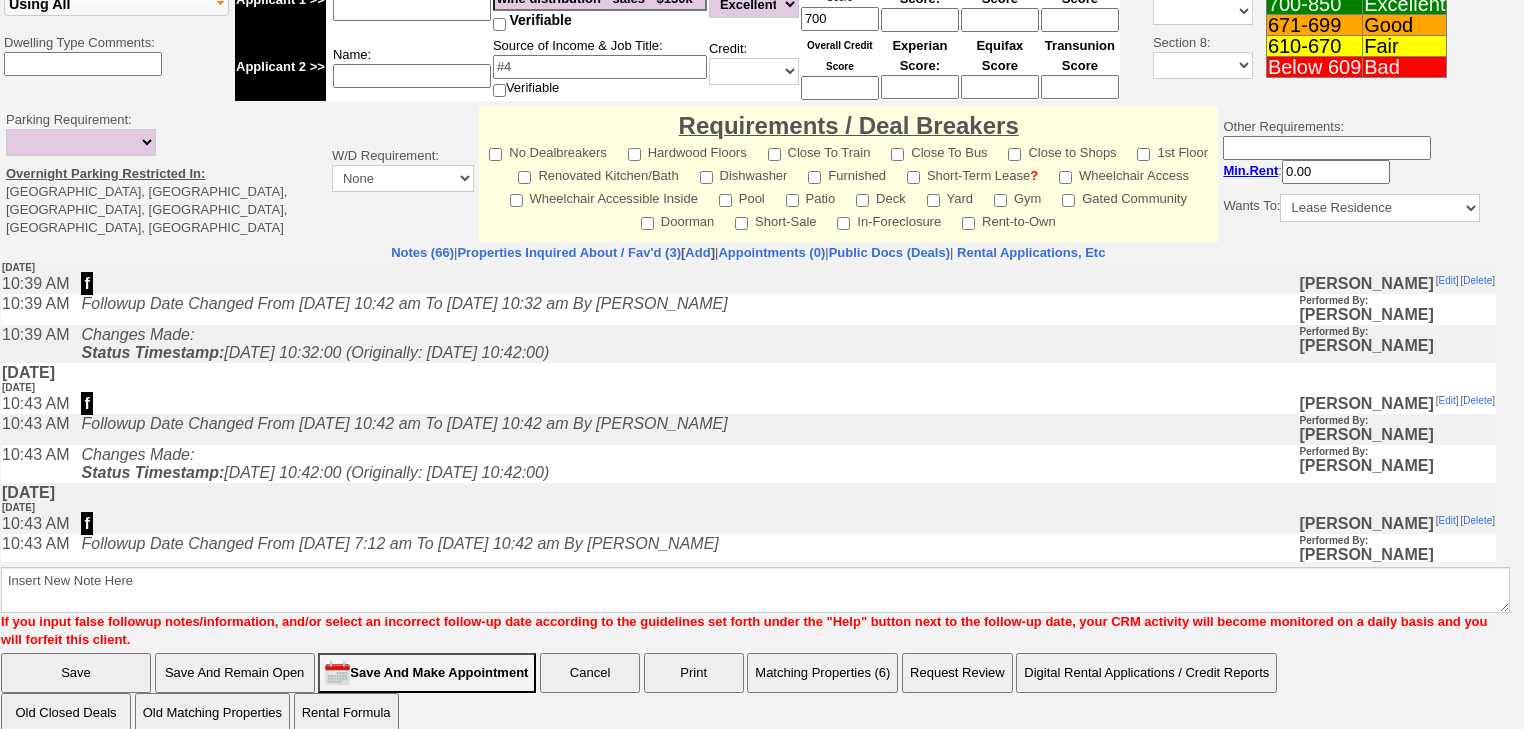 click on "Matching Properties
(6)" at bounding box center (822, 673) 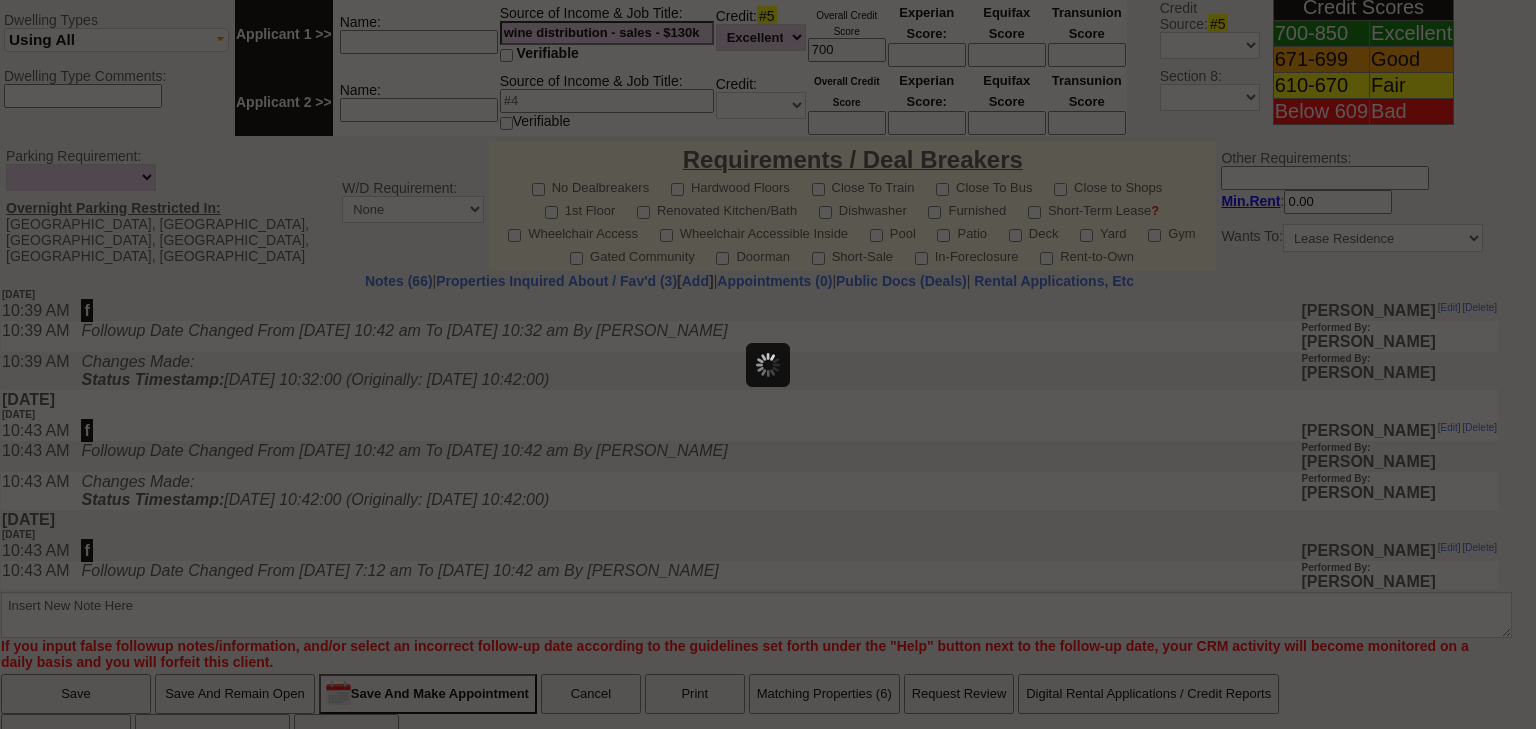 scroll, scrollTop: 0, scrollLeft: 0, axis: both 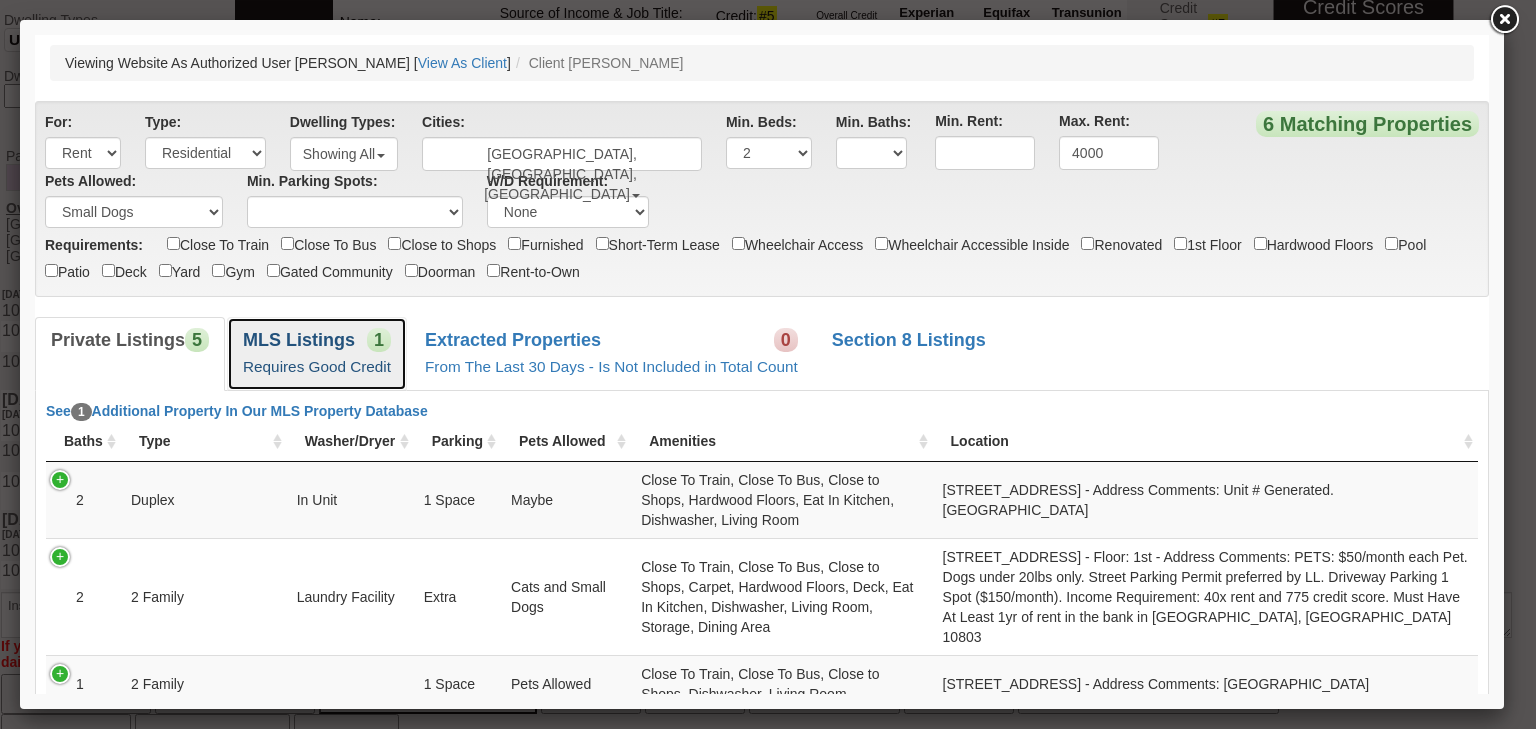click on "Requires Good
Credit" at bounding box center (317, 366) 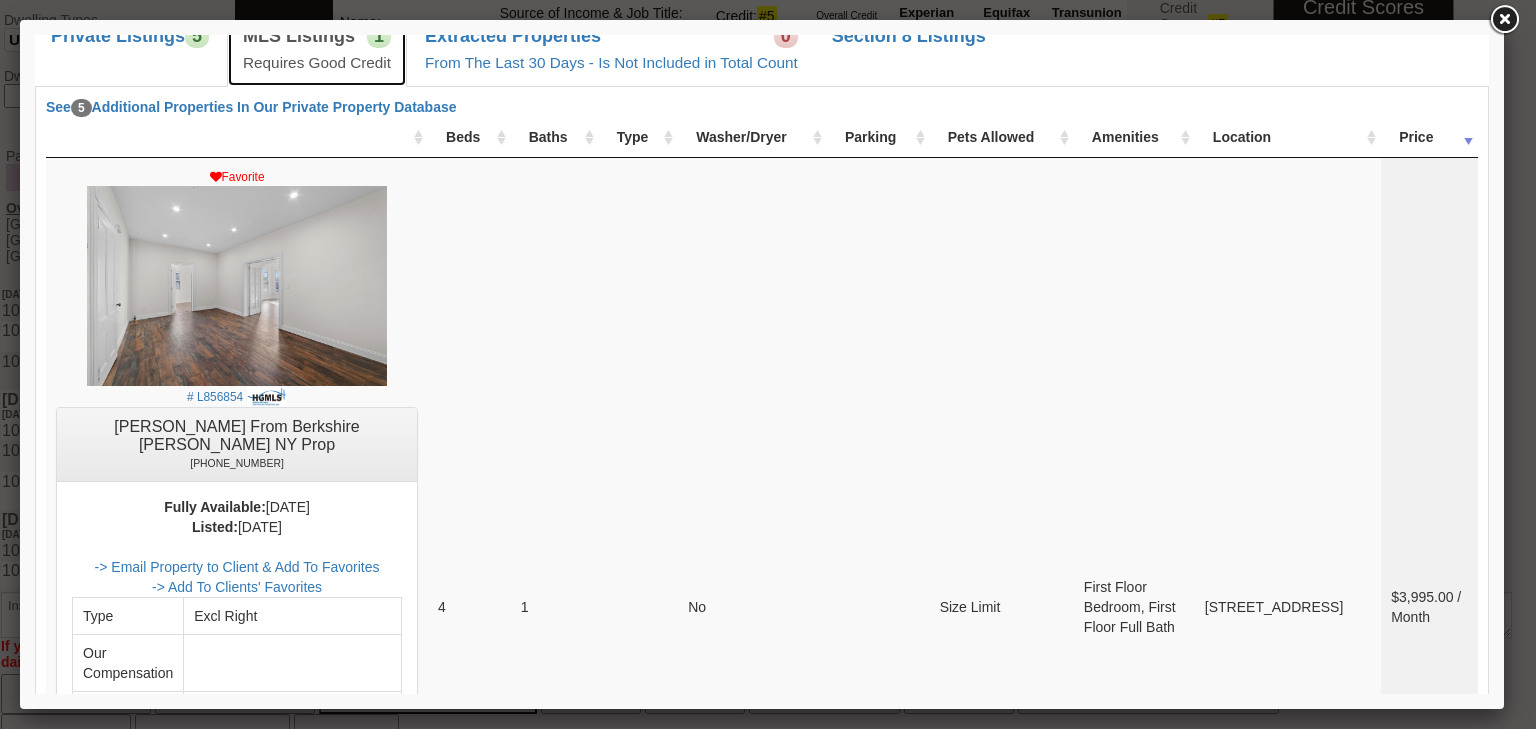 scroll, scrollTop: 0, scrollLeft: 0, axis: both 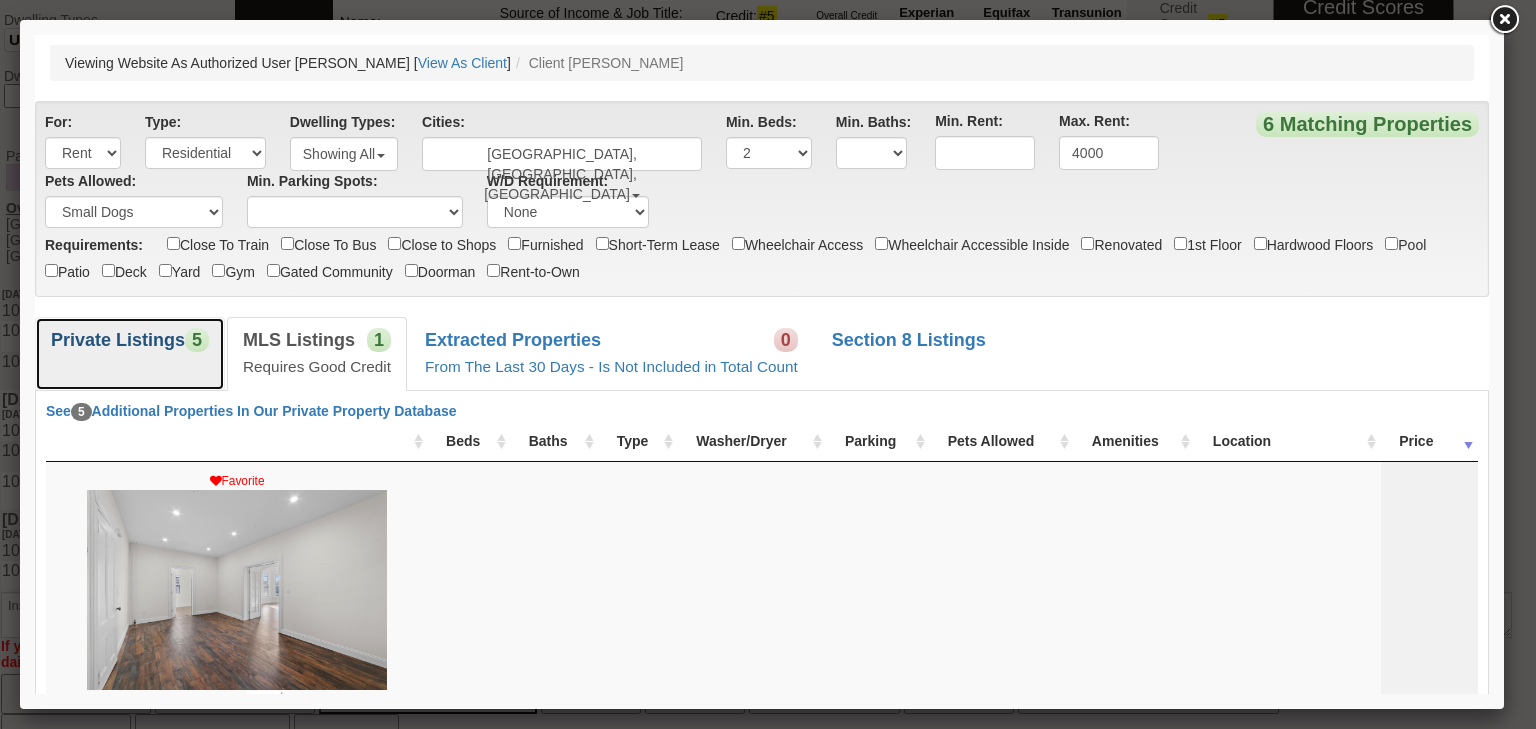 click on "Private
Listings   5" at bounding box center [130, 353] 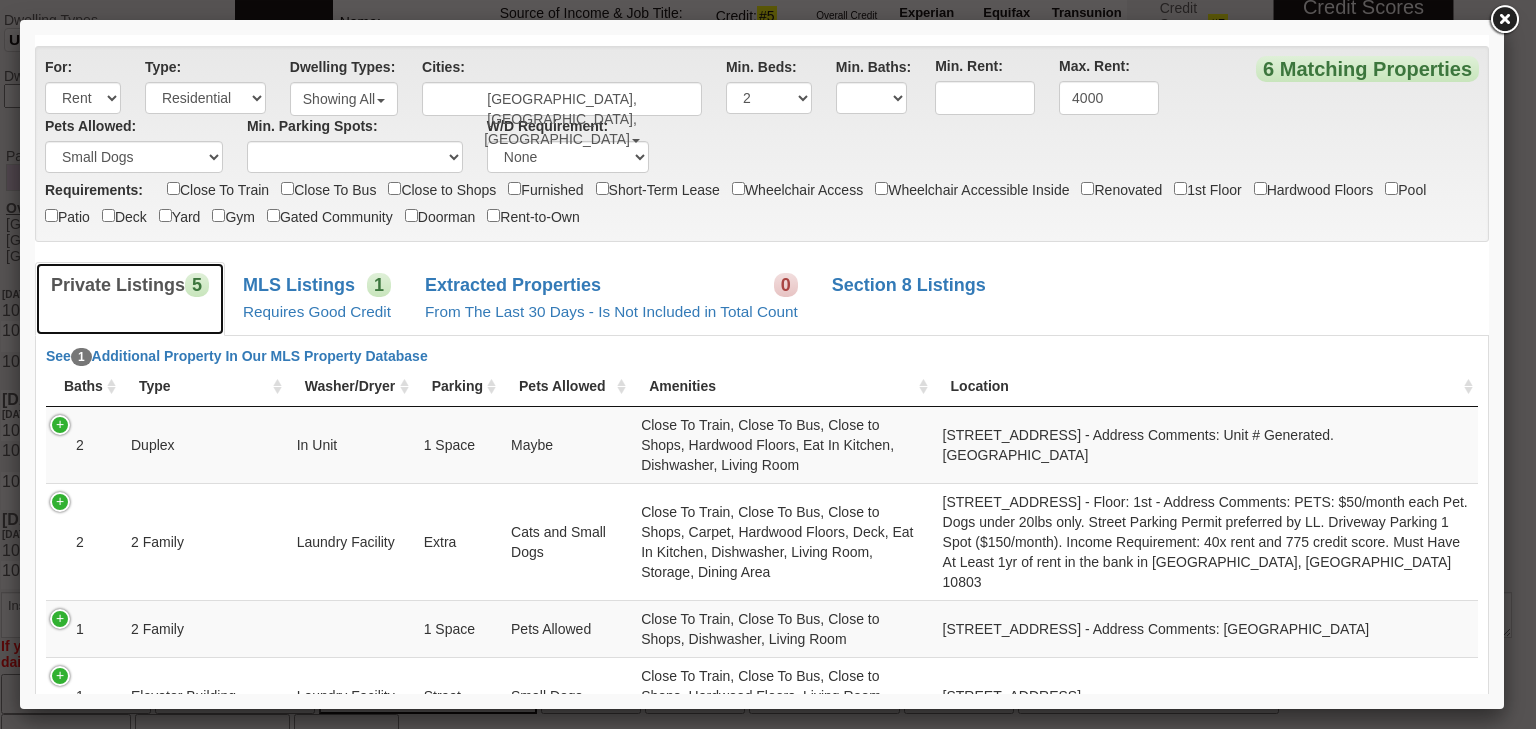 scroll, scrollTop: 0, scrollLeft: 0, axis: both 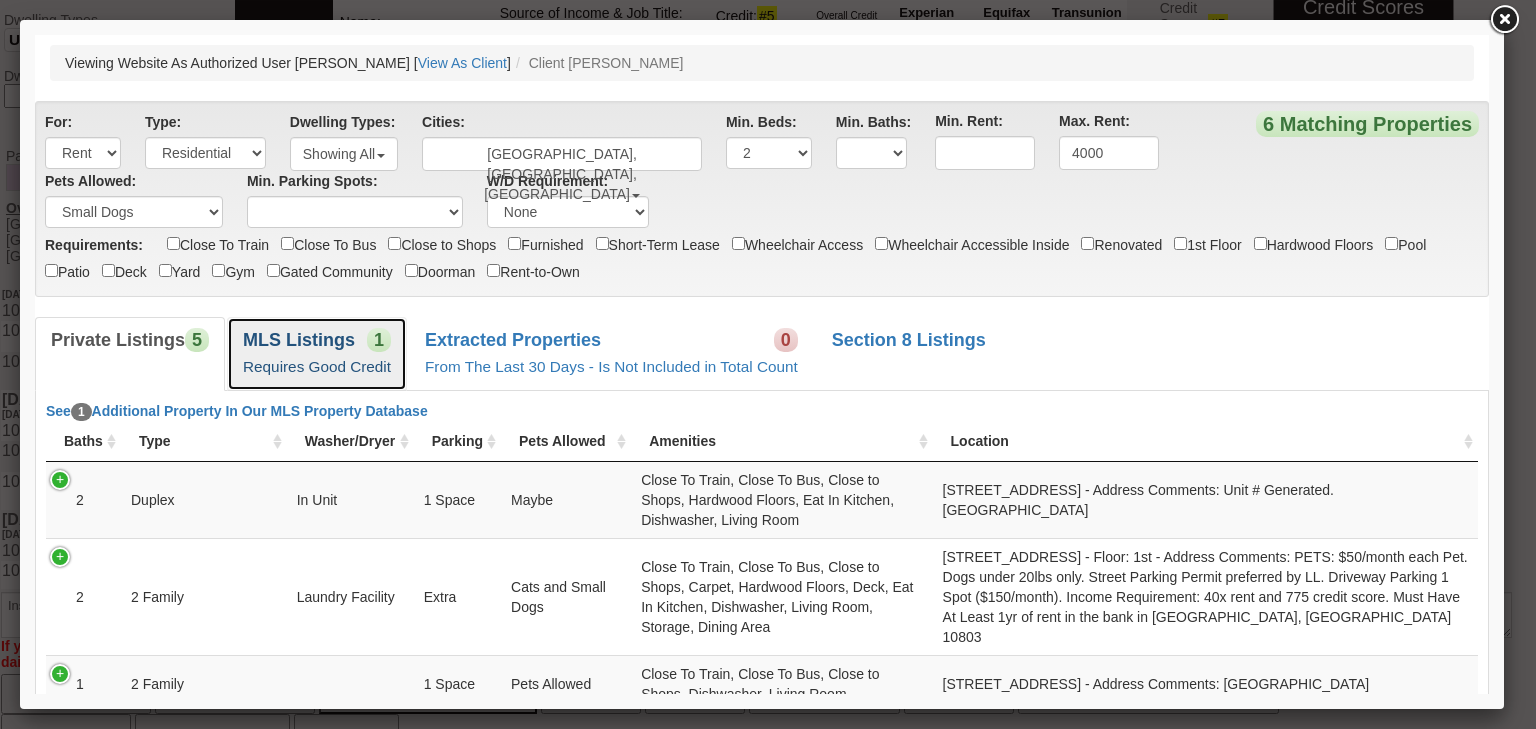 click on "MLS Listings   1 Requires Good
Credit" at bounding box center [317, 353] 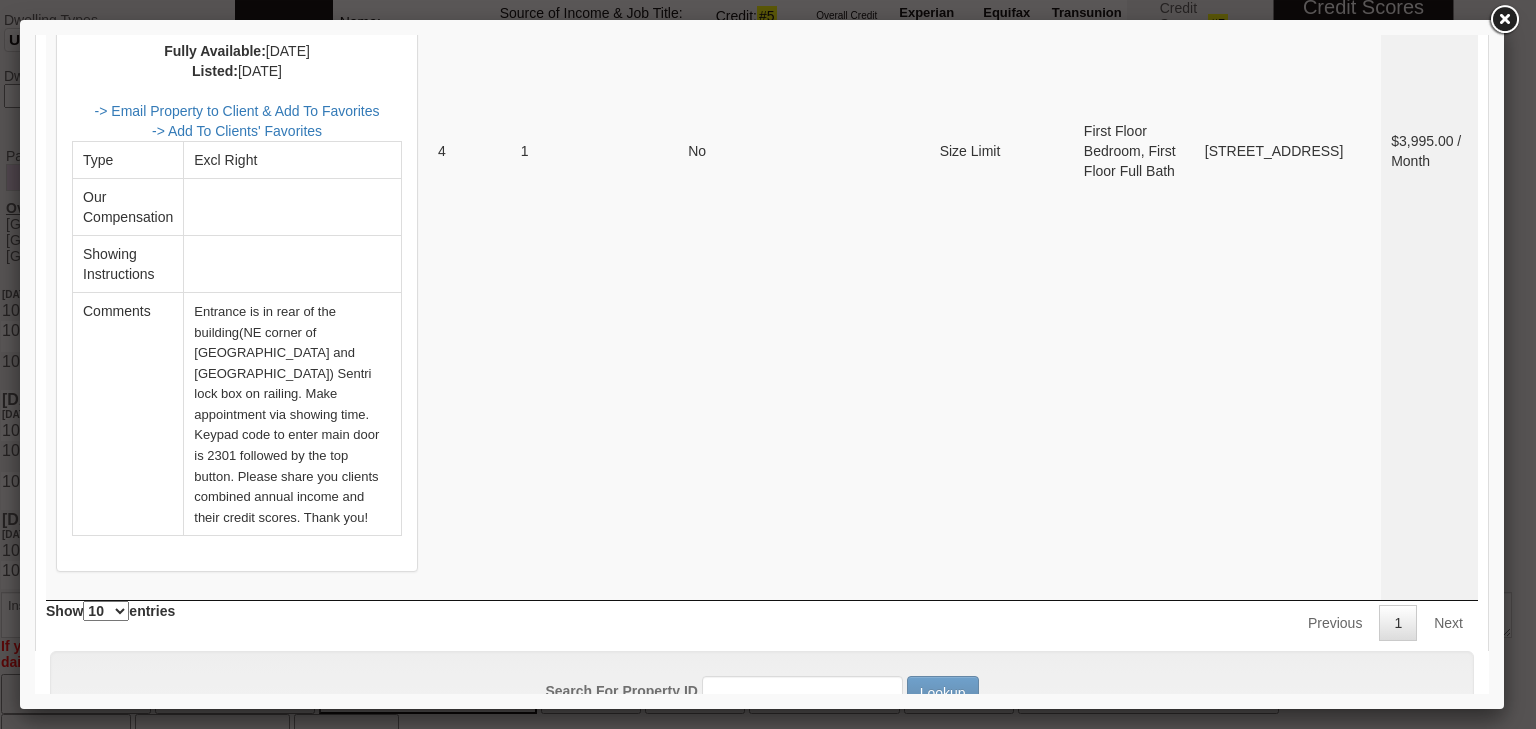 scroll, scrollTop: 849, scrollLeft: 0, axis: vertical 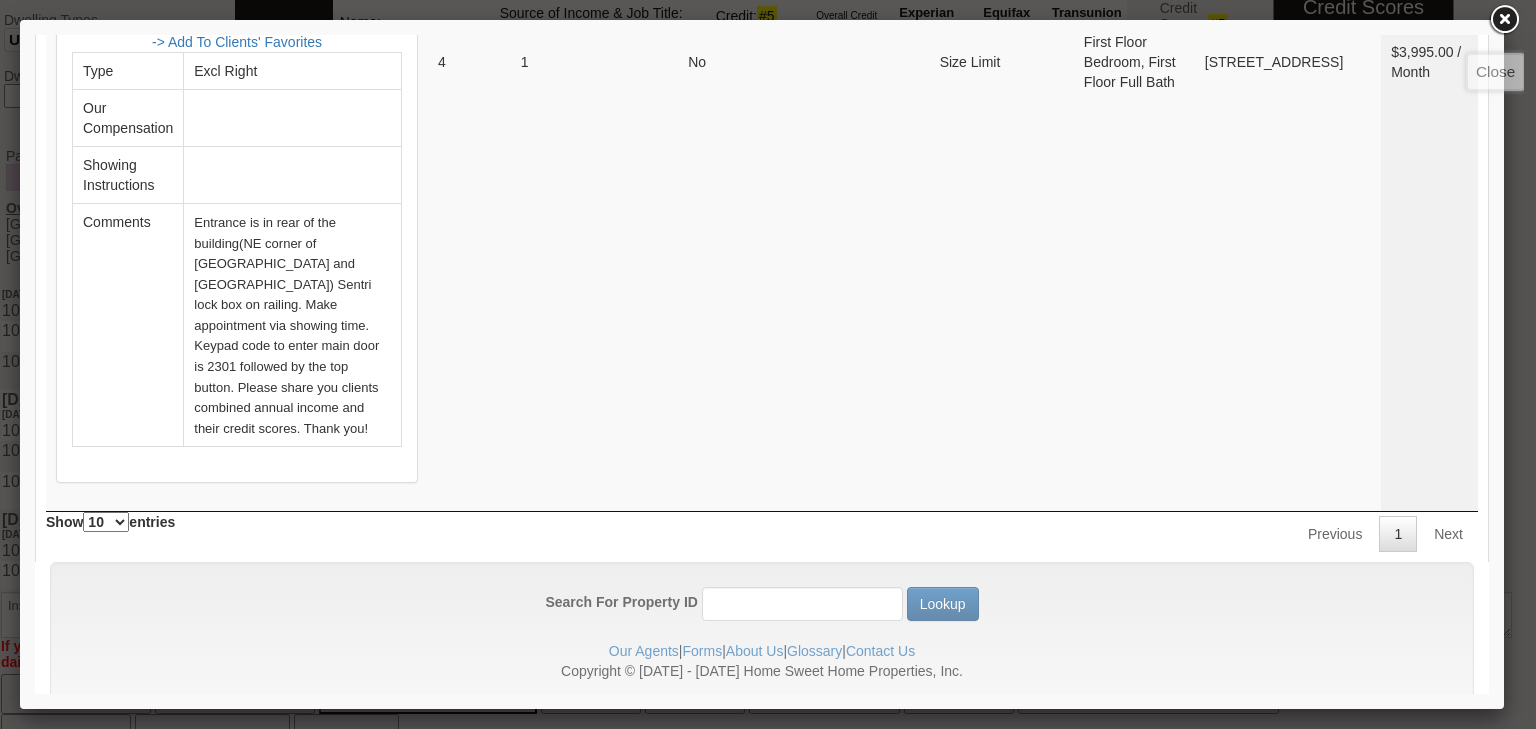click at bounding box center [1504, 20] 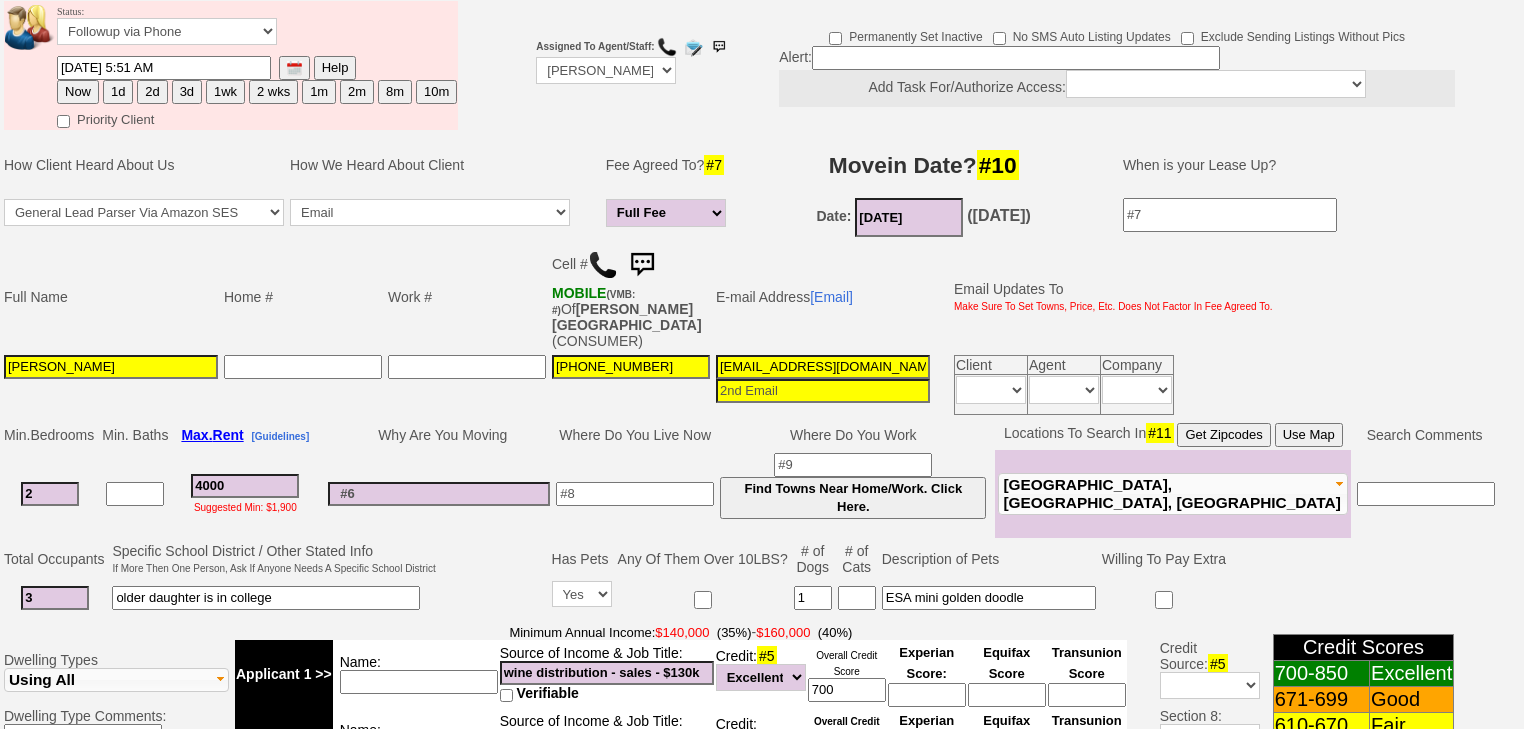 scroll, scrollTop: 244, scrollLeft: 0, axis: vertical 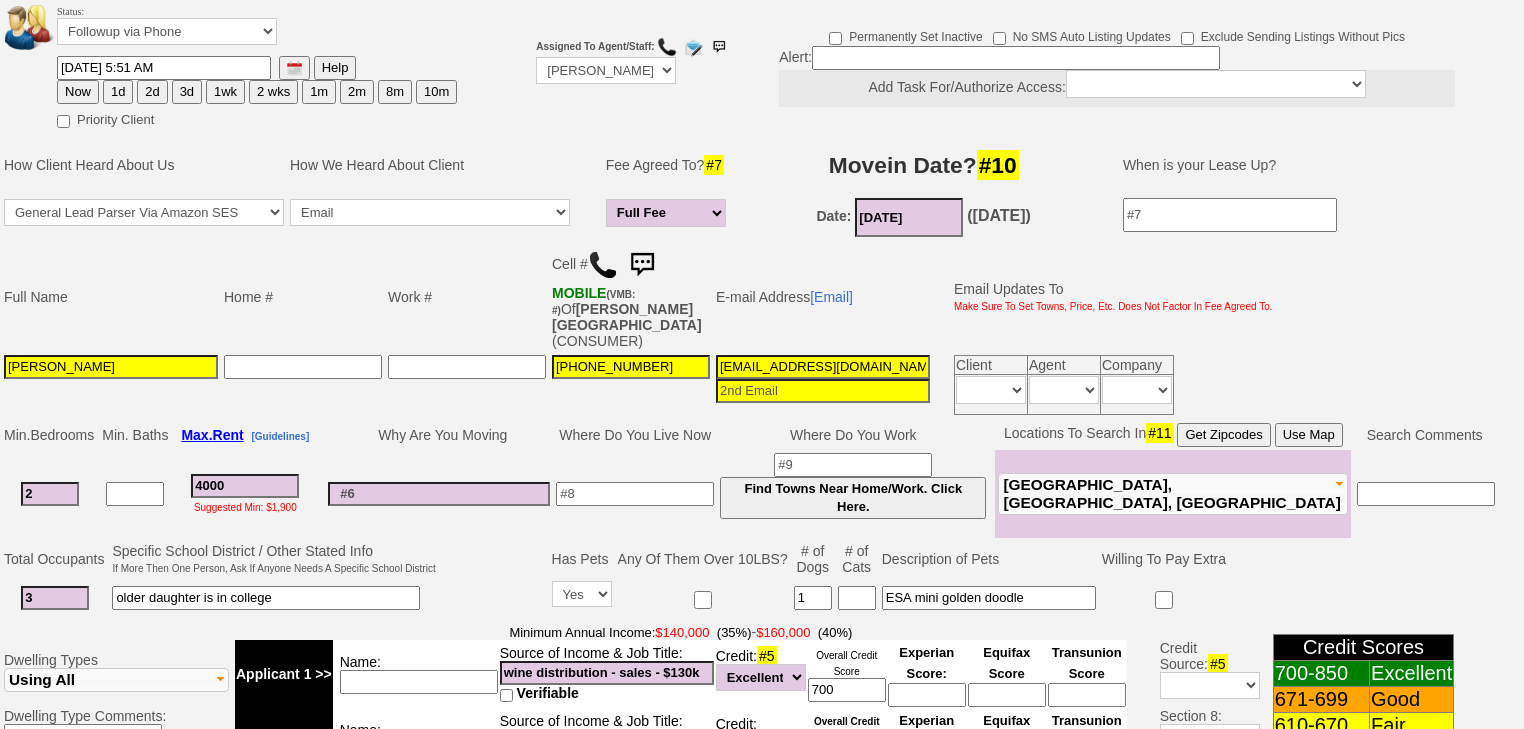 click at bounding box center [294, 68] 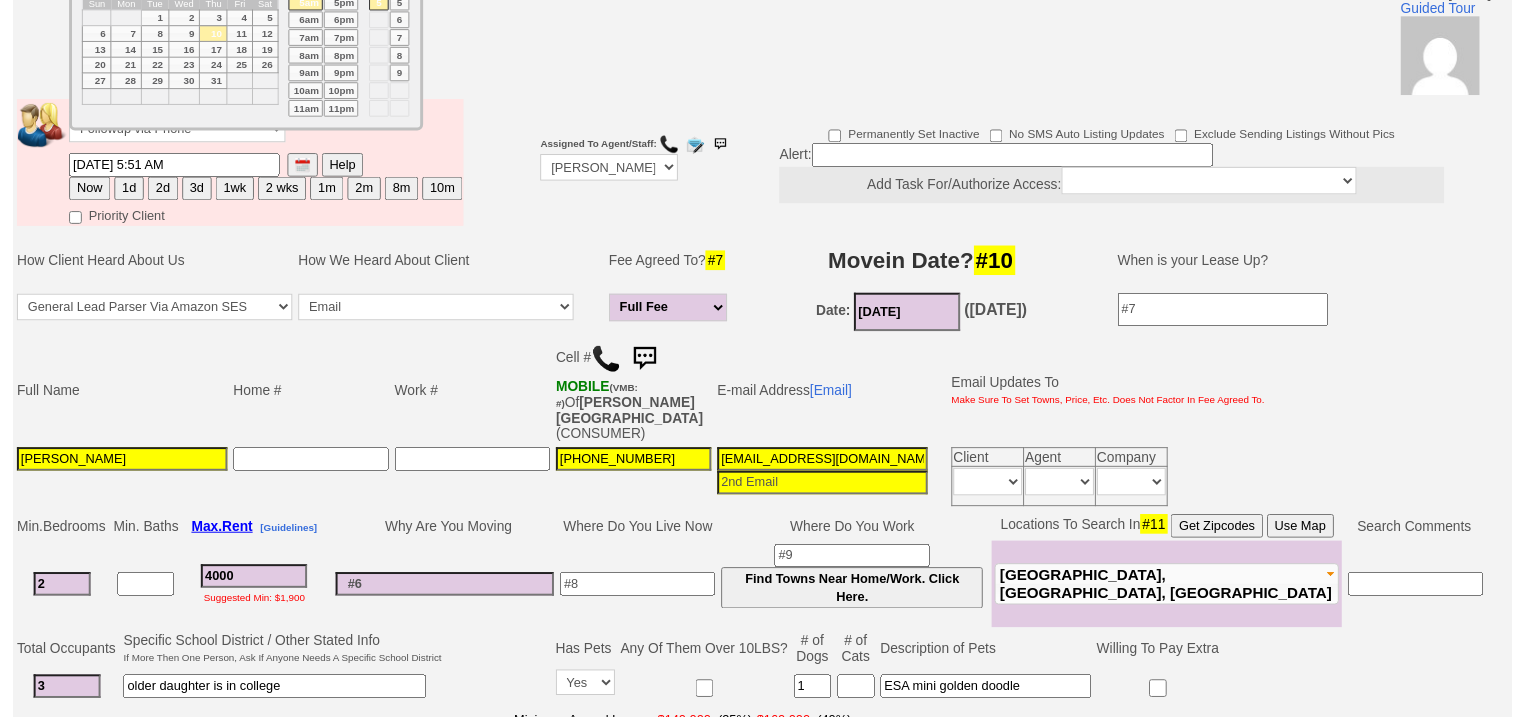 scroll, scrollTop: 4, scrollLeft: 0, axis: vertical 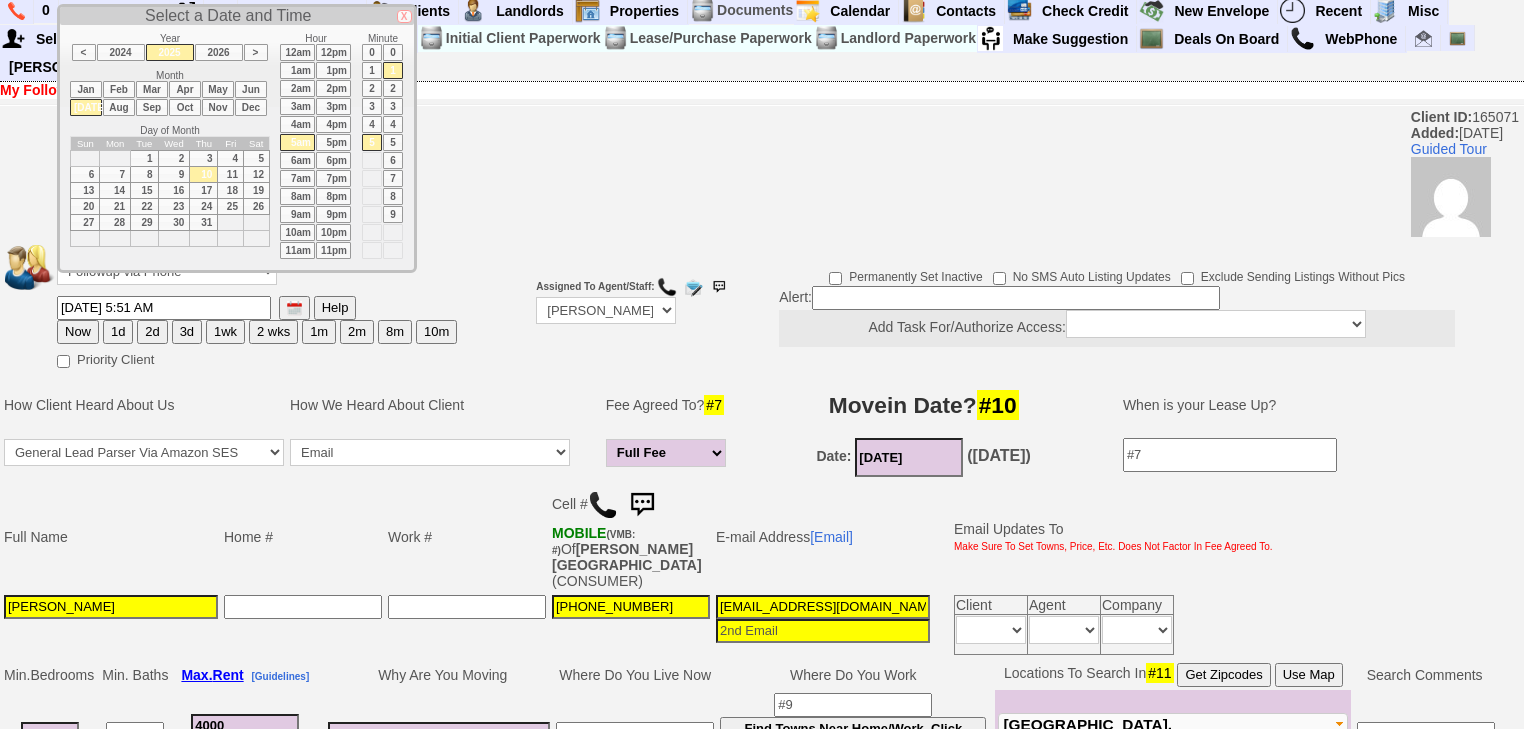 drag, startPoint x: 119, startPoint y: 182, endPoint x: 48, endPoint y: 309, distance: 145.49915 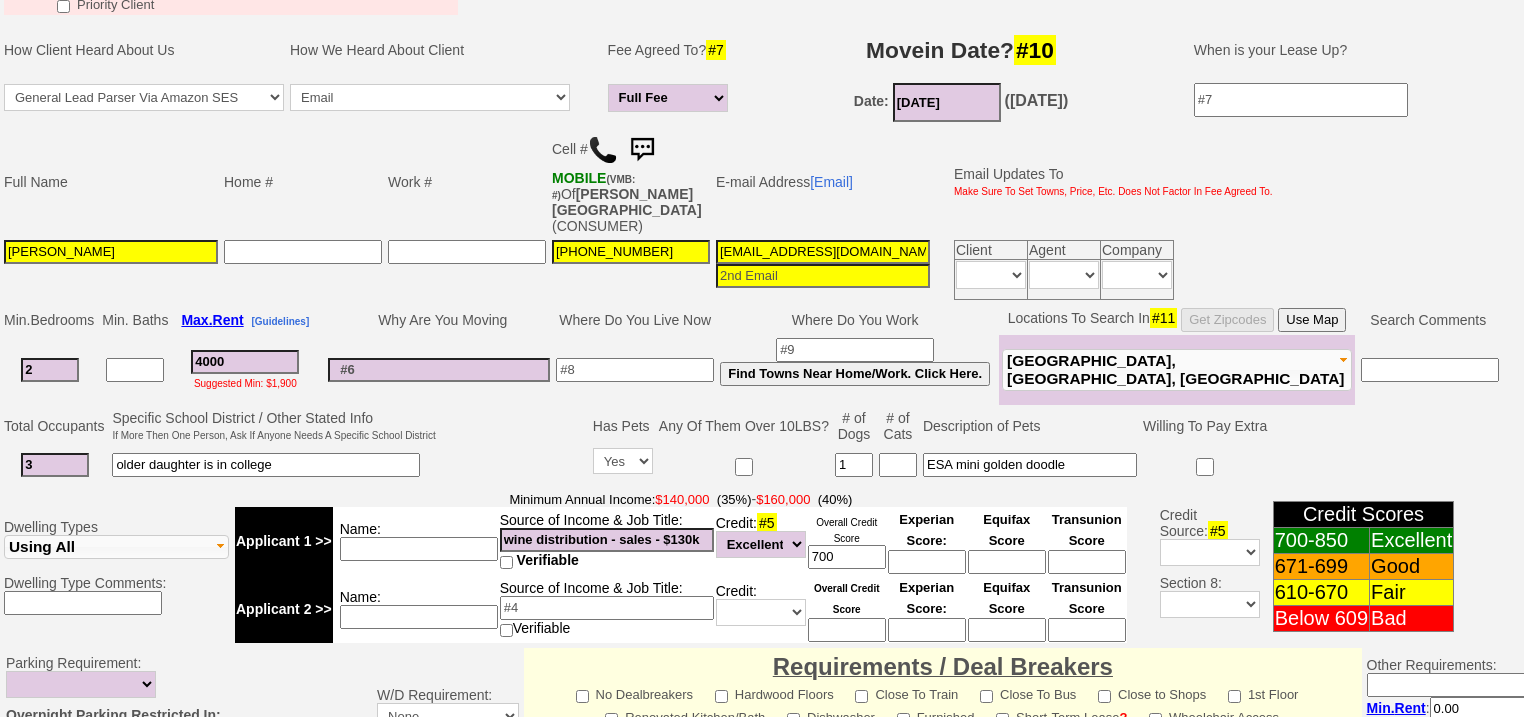 scroll, scrollTop: 564, scrollLeft: 0, axis: vertical 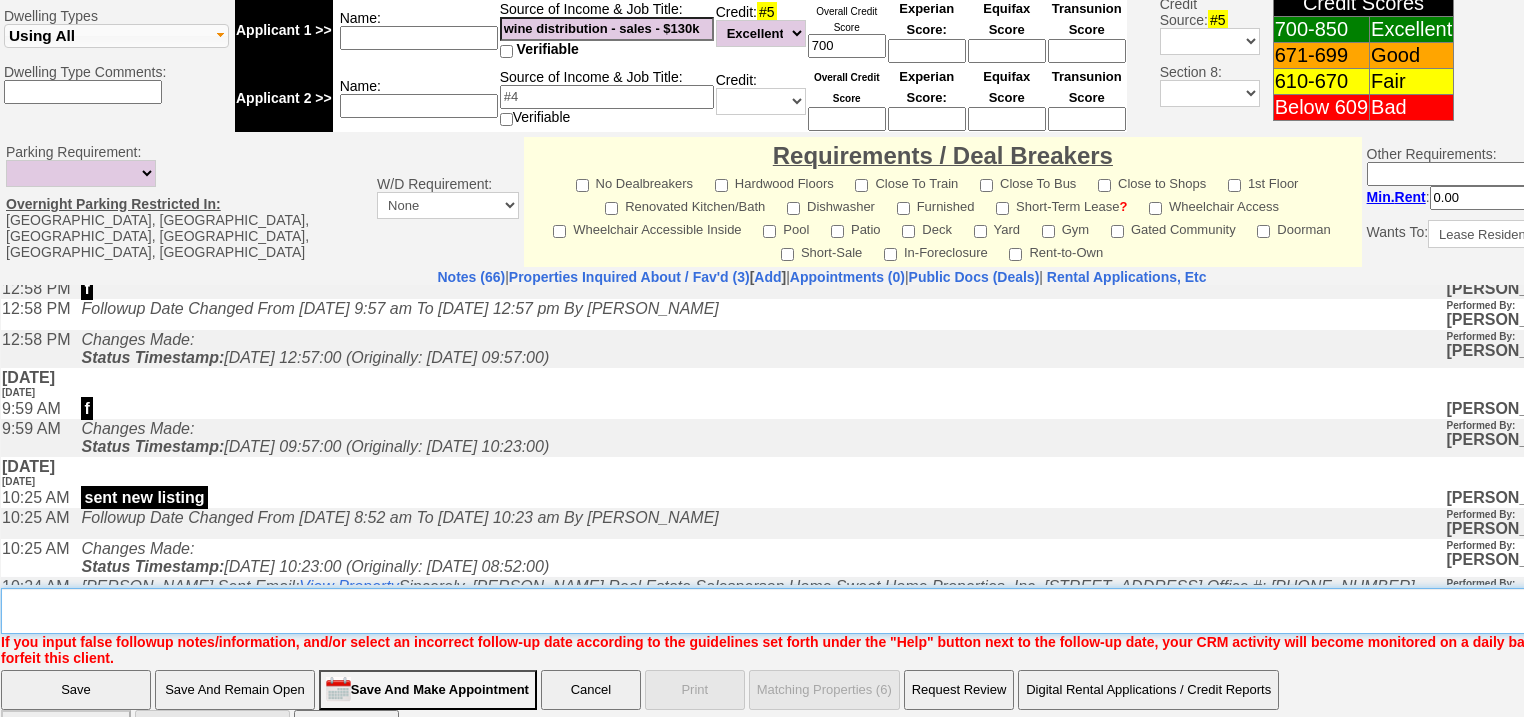 click on "Insert New Note Here" at bounding box center [829, 611] 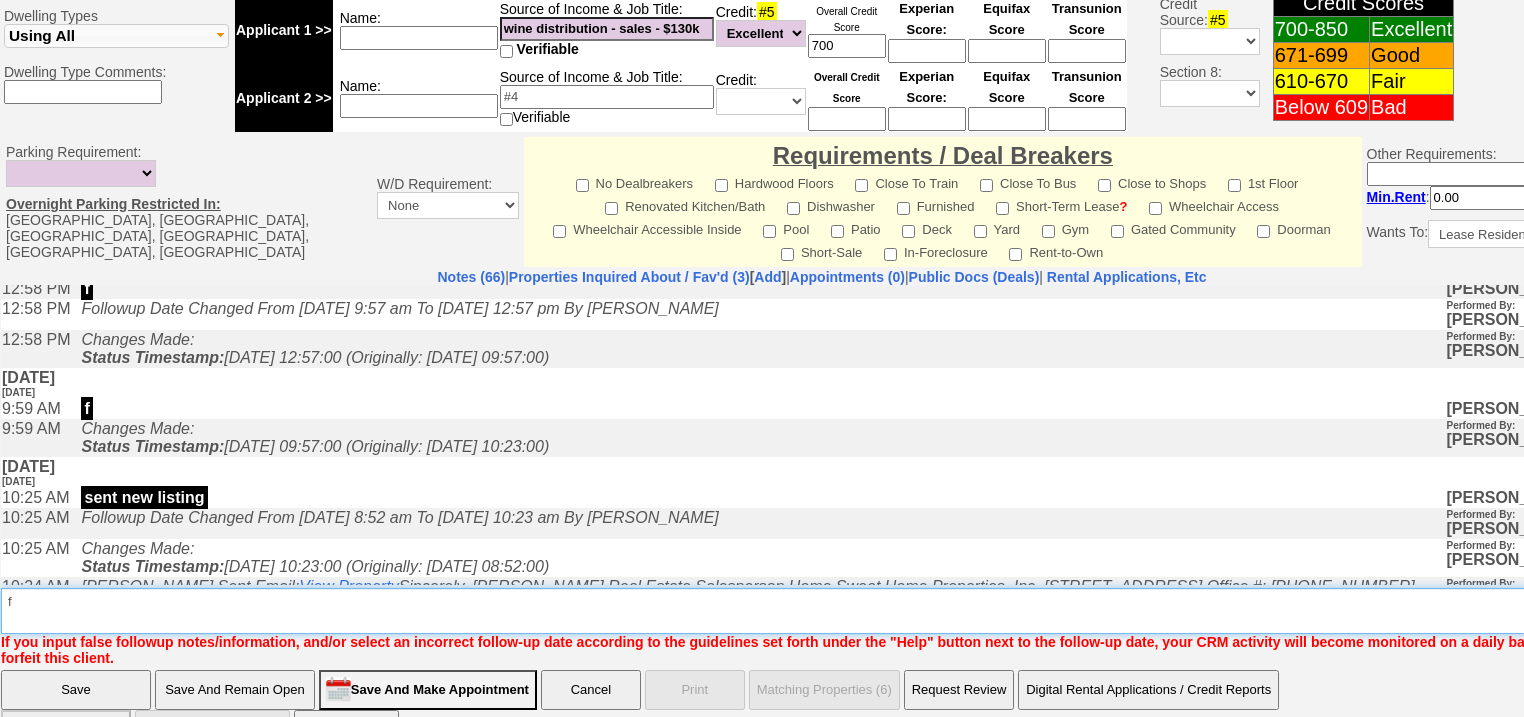 type on "f" 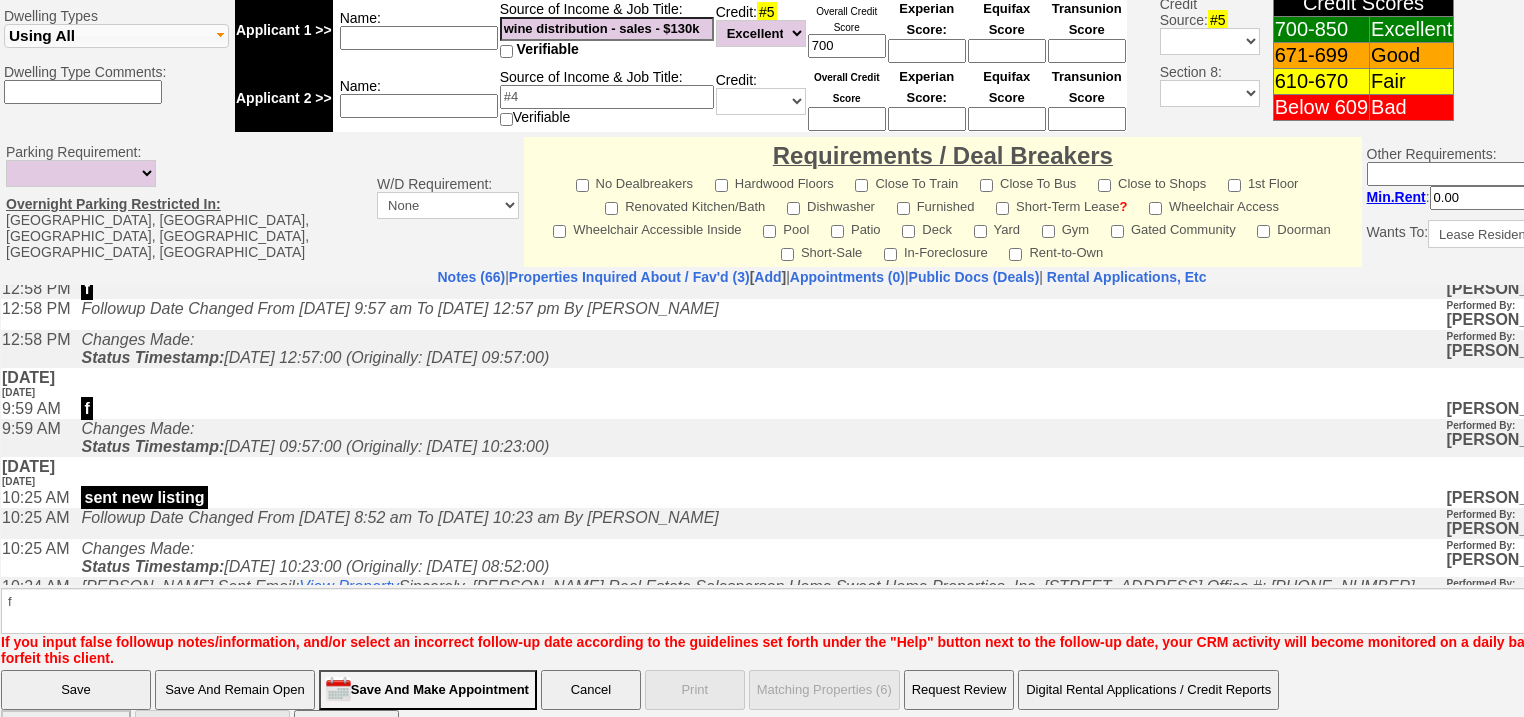 drag, startPoint x: 88, startPoint y: 647, endPoint x: 89, endPoint y: 631, distance: 16.03122 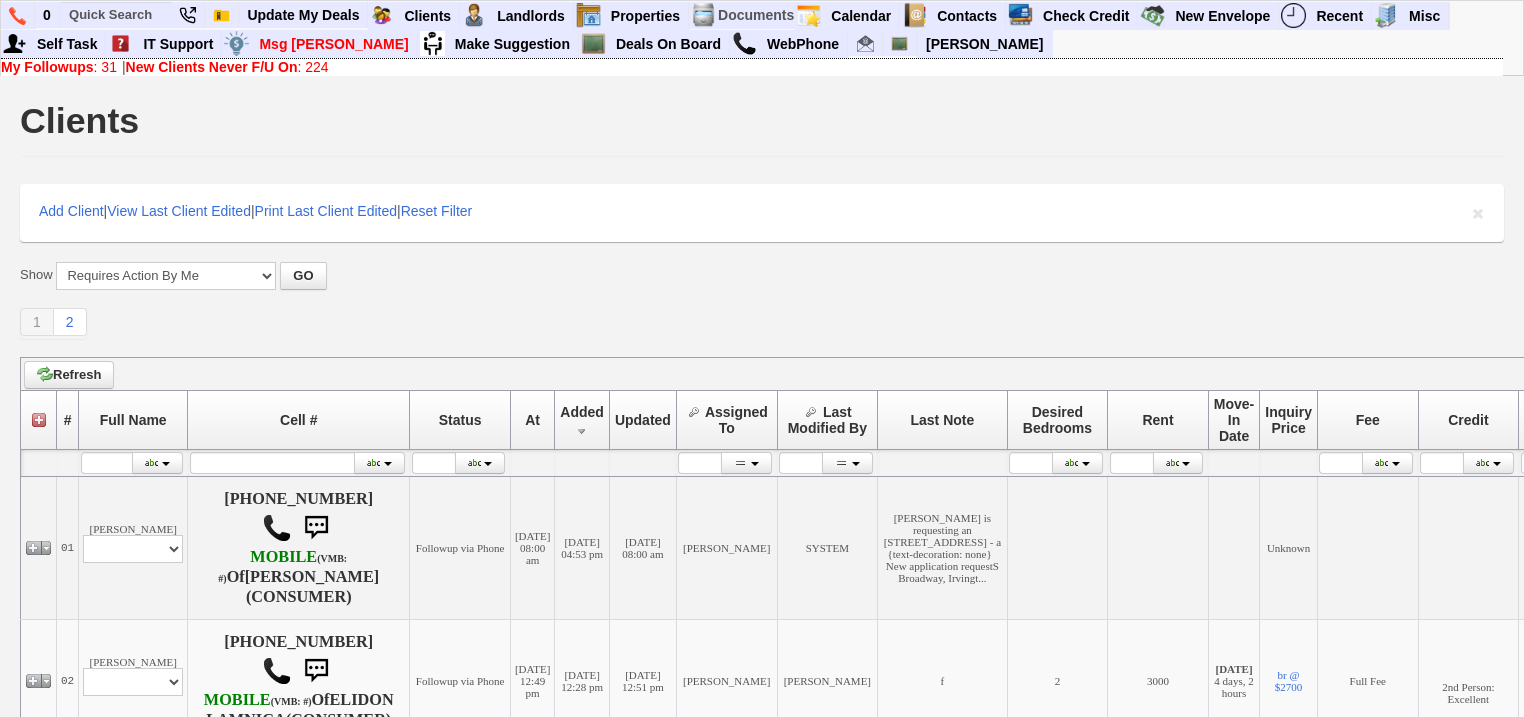 scroll, scrollTop: 0, scrollLeft: 0, axis: both 